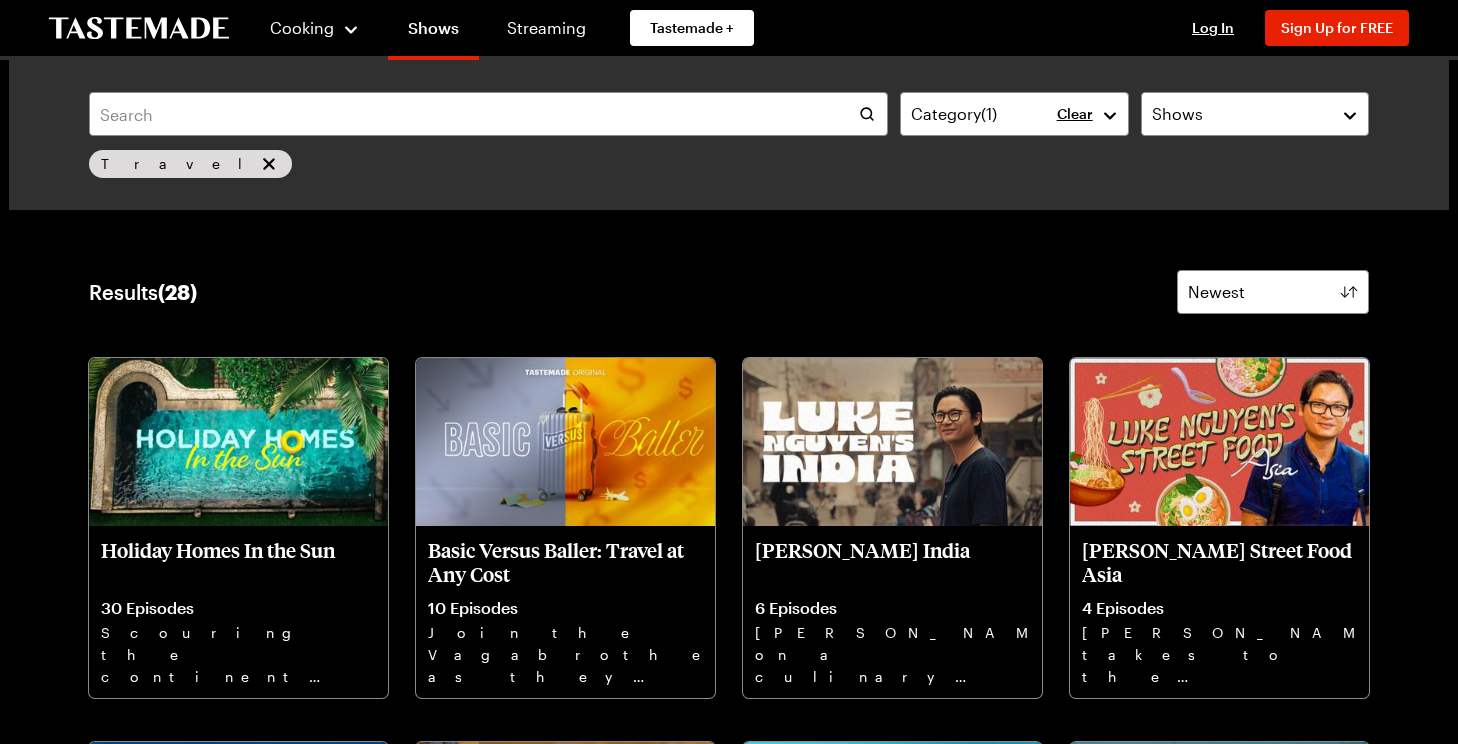 scroll, scrollTop: 0, scrollLeft: 0, axis: both 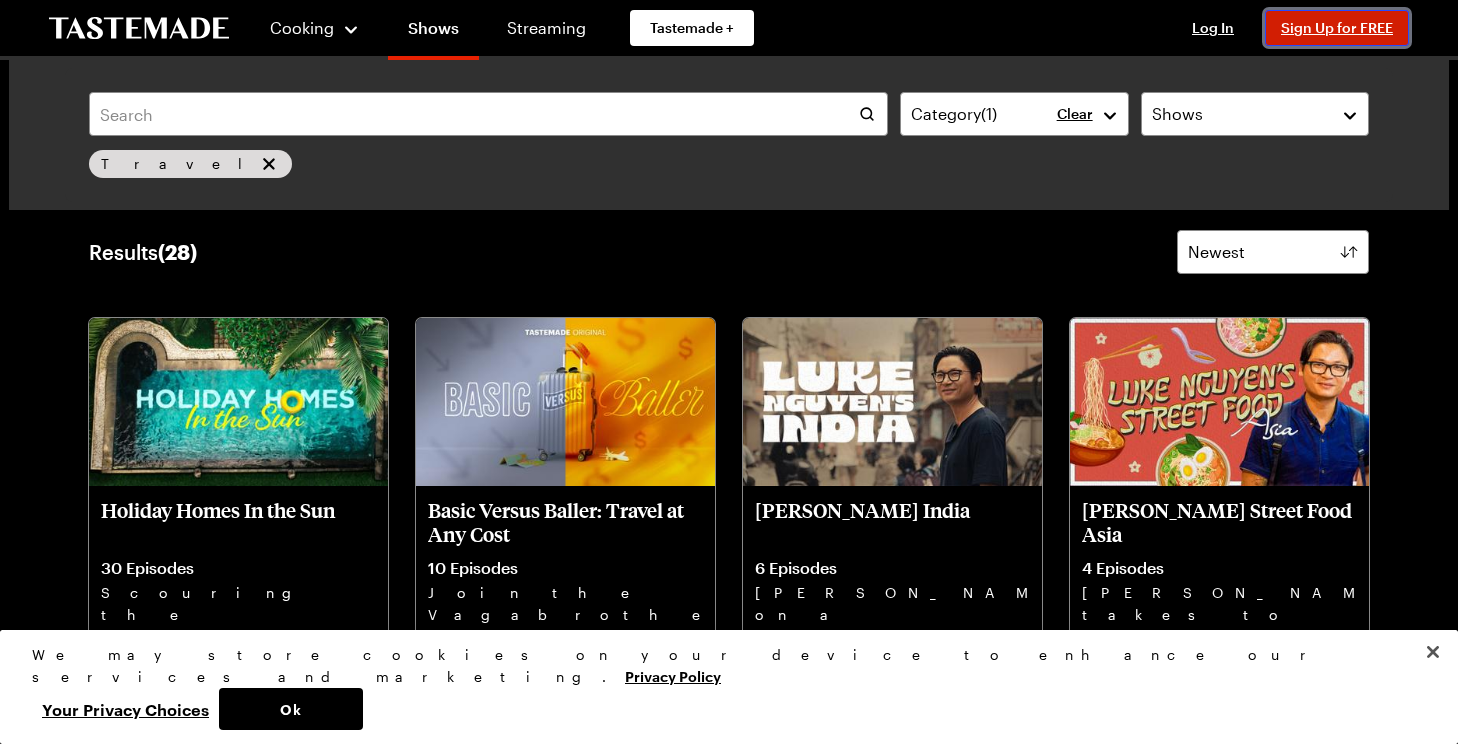 click on "Sign Up for FREE" at bounding box center (1337, 28) 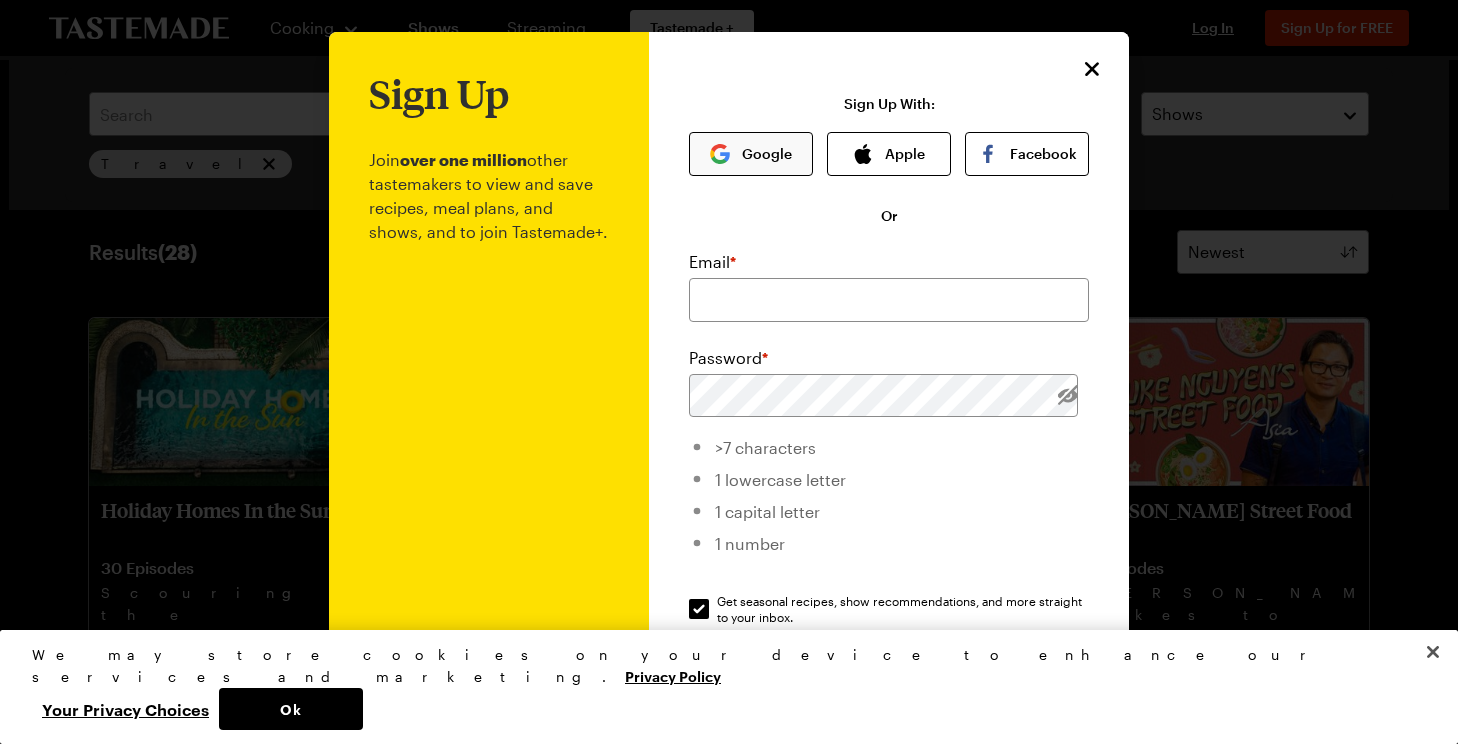 click on "Google" at bounding box center (751, 154) 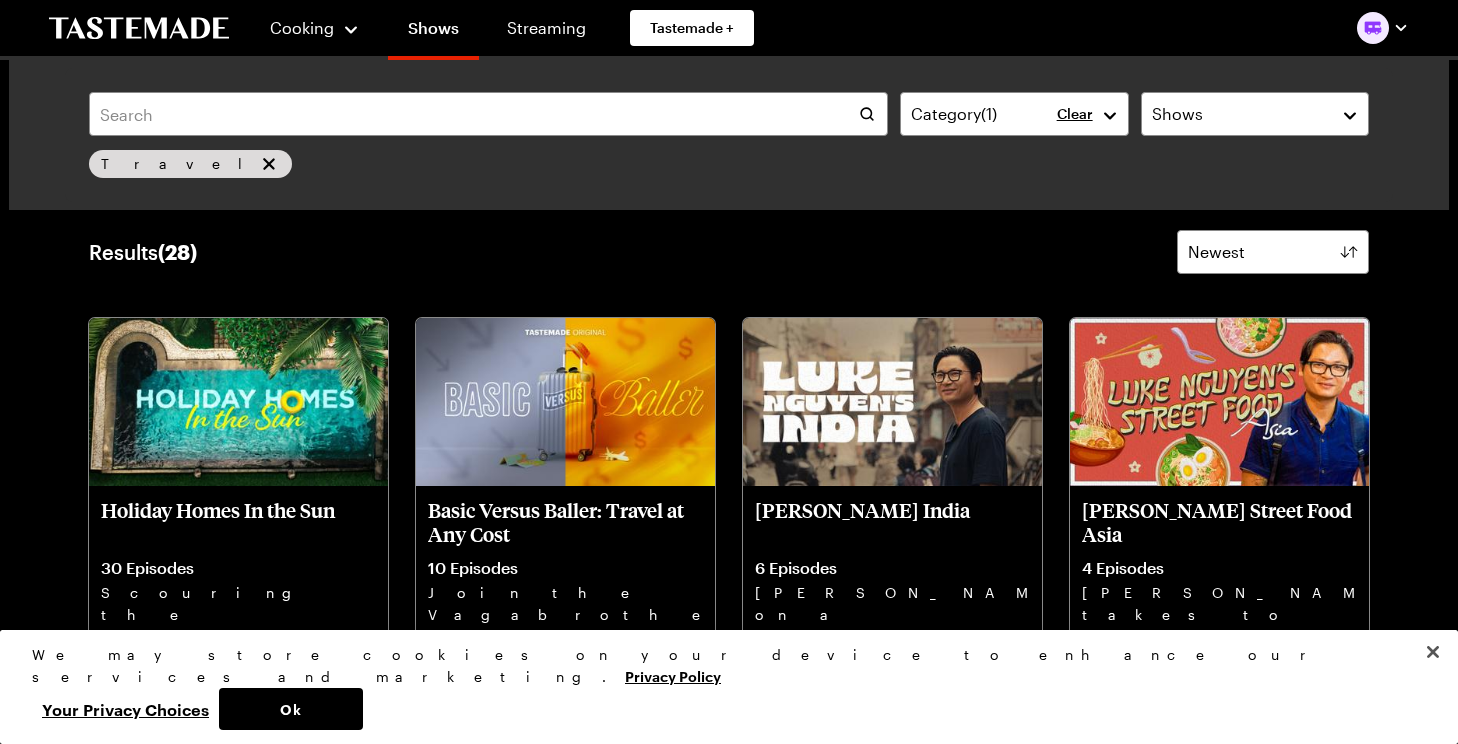 scroll, scrollTop: 0, scrollLeft: 0, axis: both 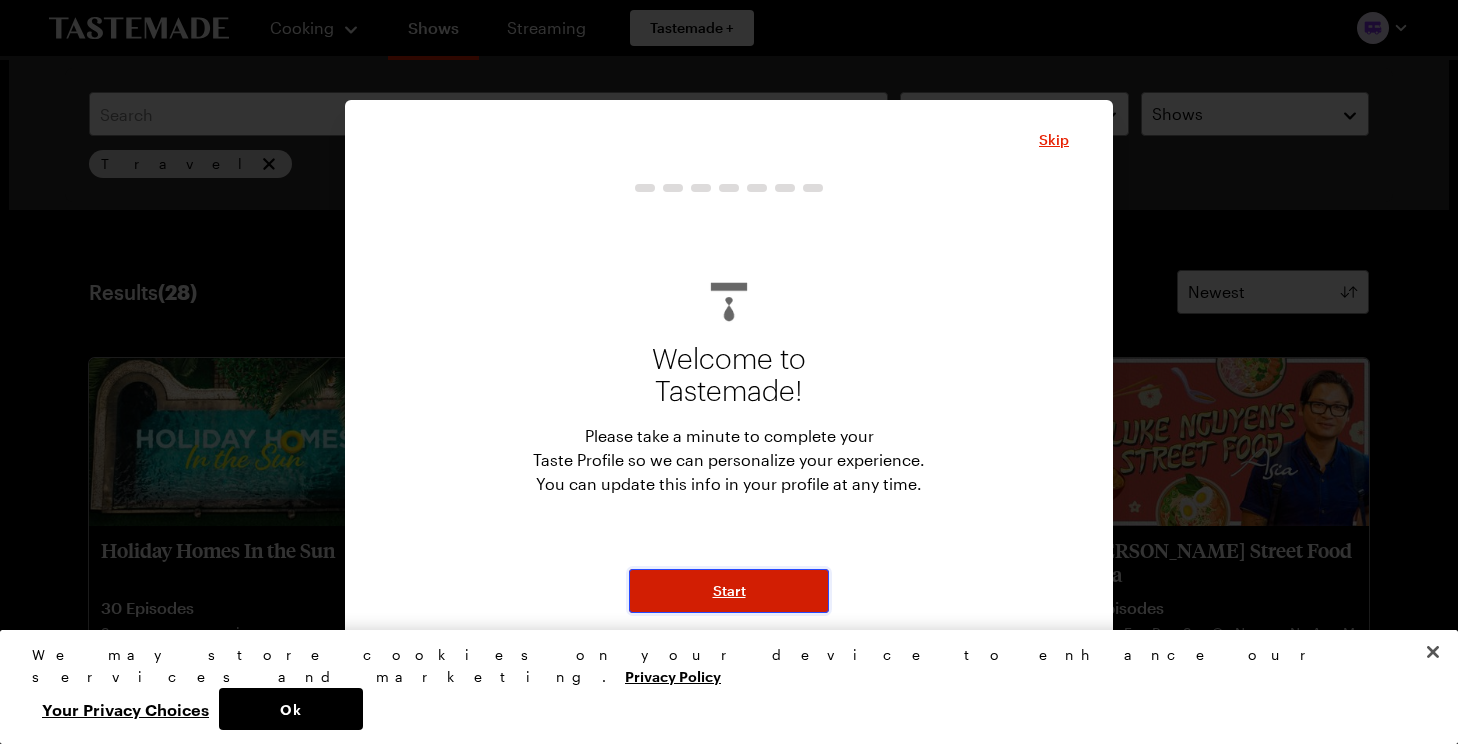 click on "Start" at bounding box center (729, 591) 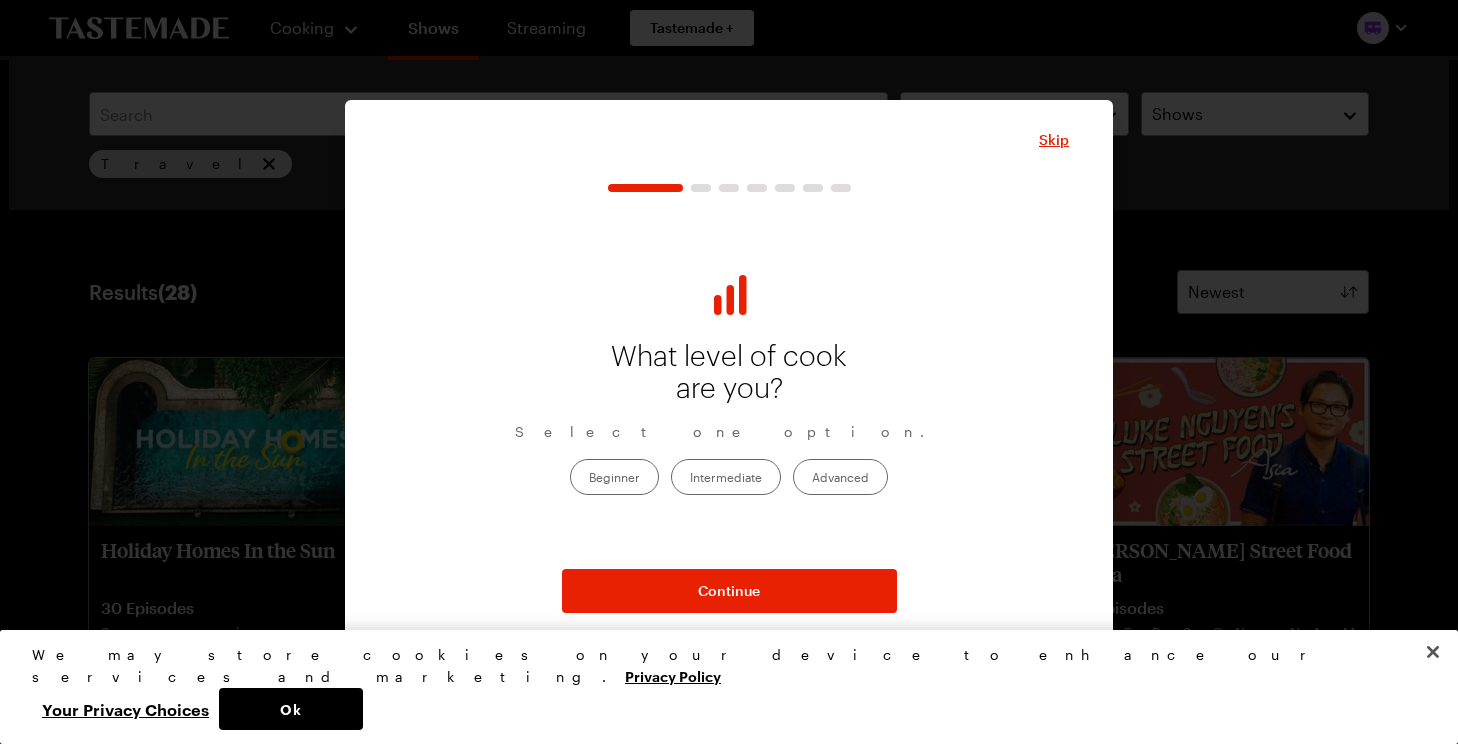 click on "Beginner" at bounding box center (614, 477) 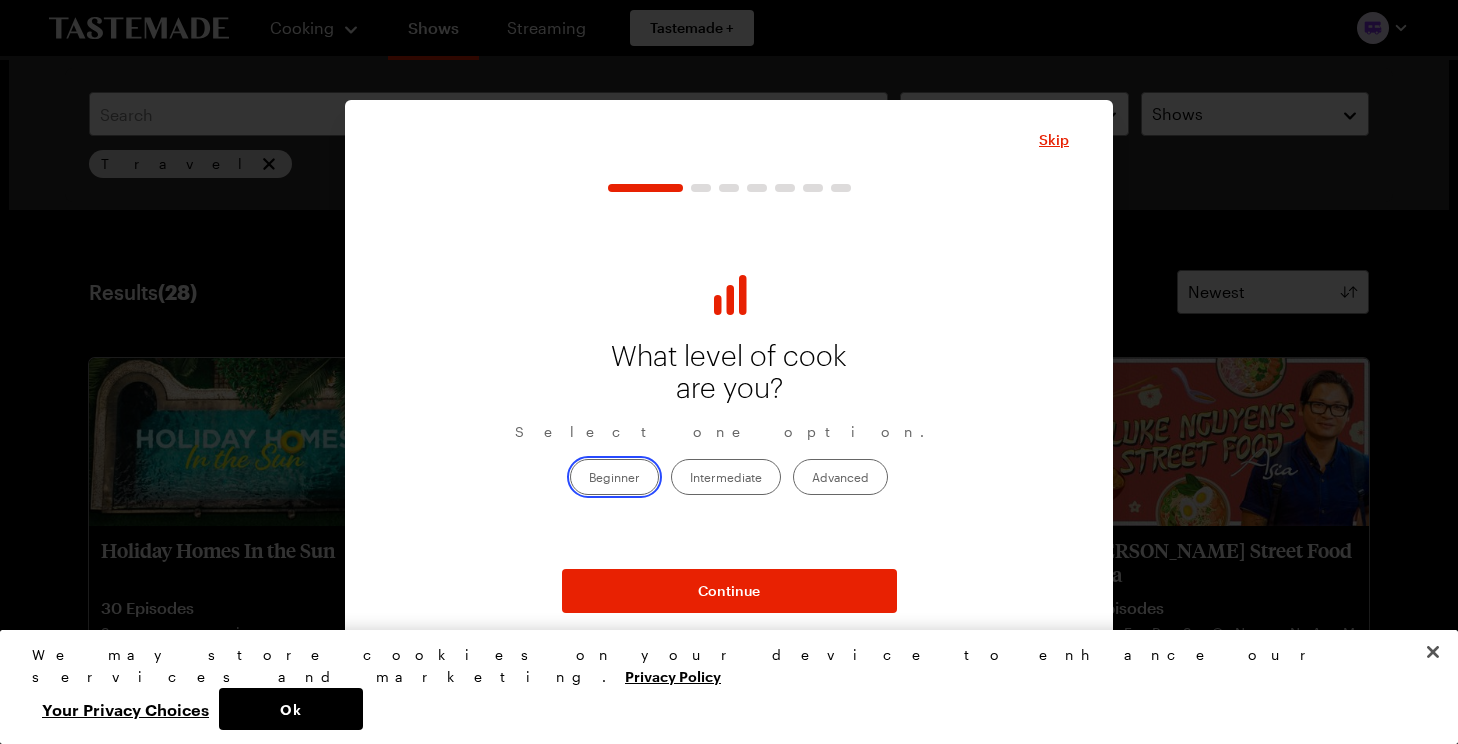 click on "Beginner" at bounding box center [589, 479] 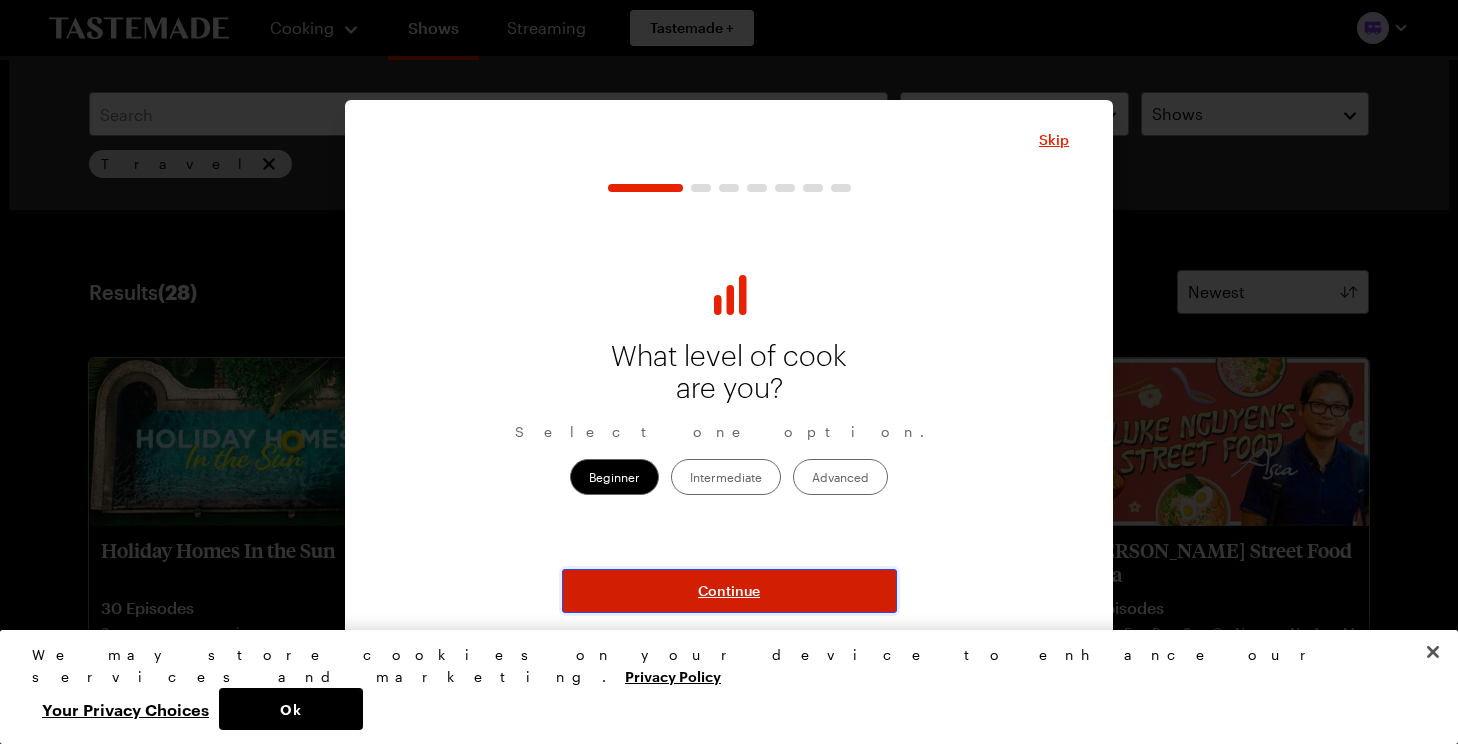 click on "Continue" at bounding box center (729, 591) 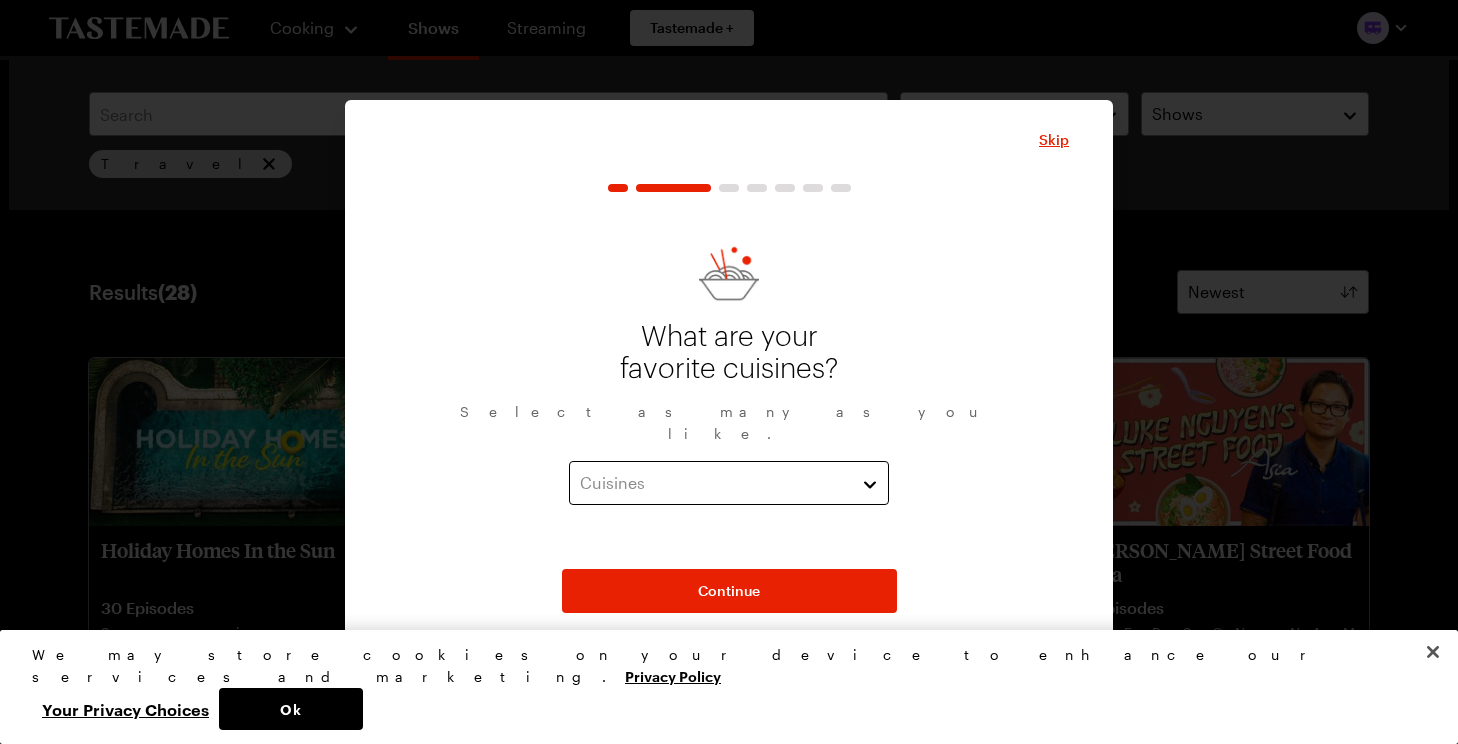 click on "Cuisines" at bounding box center [714, 483] 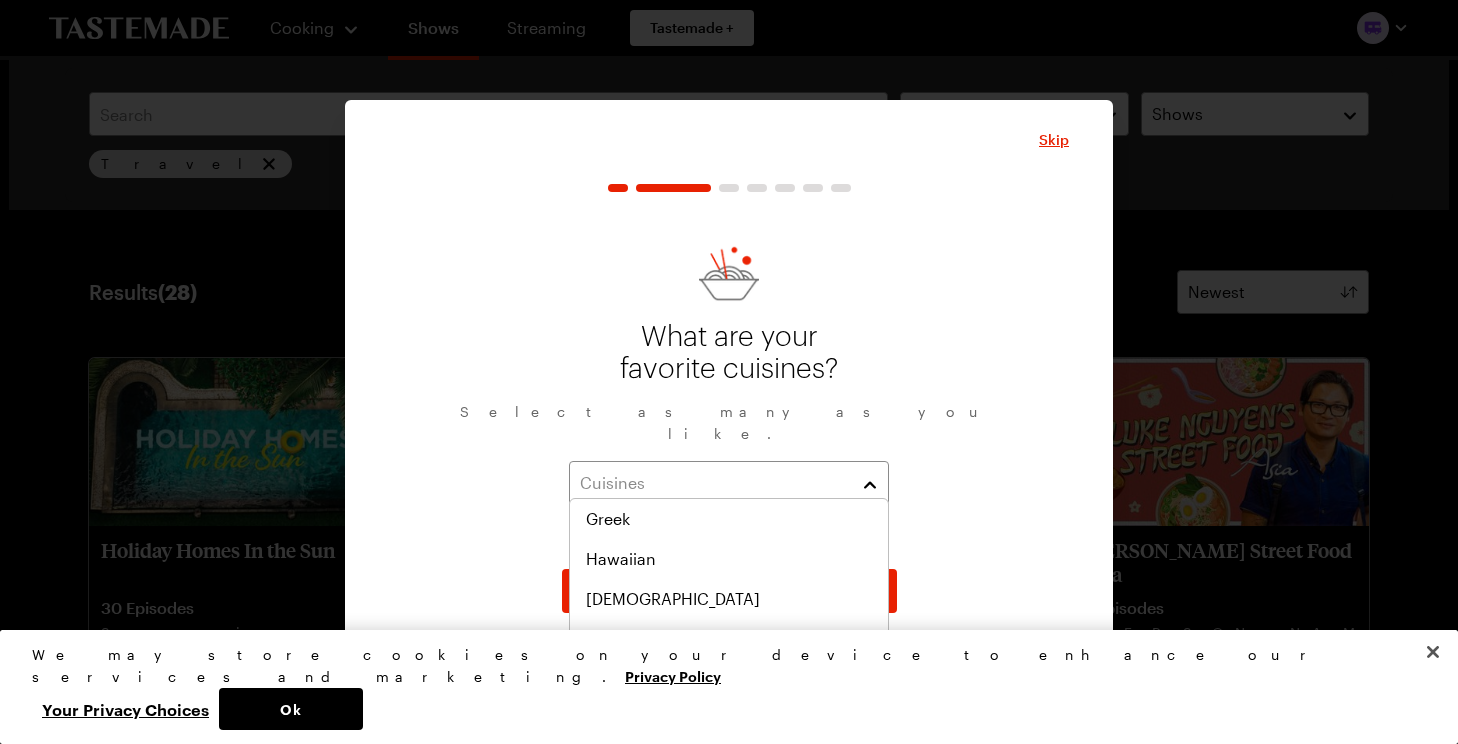 scroll, scrollTop: 600, scrollLeft: 0, axis: vertical 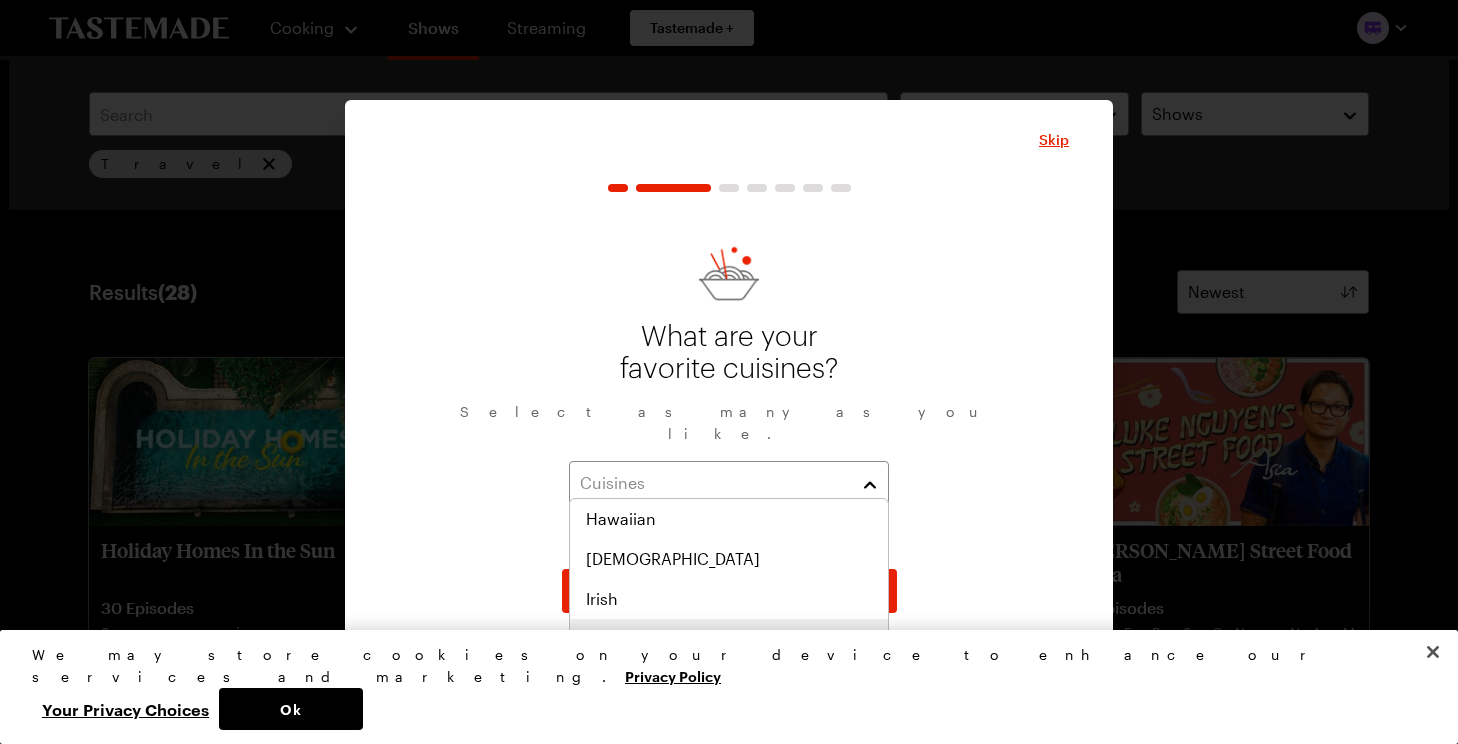 click on "Italian" at bounding box center [729, 639] 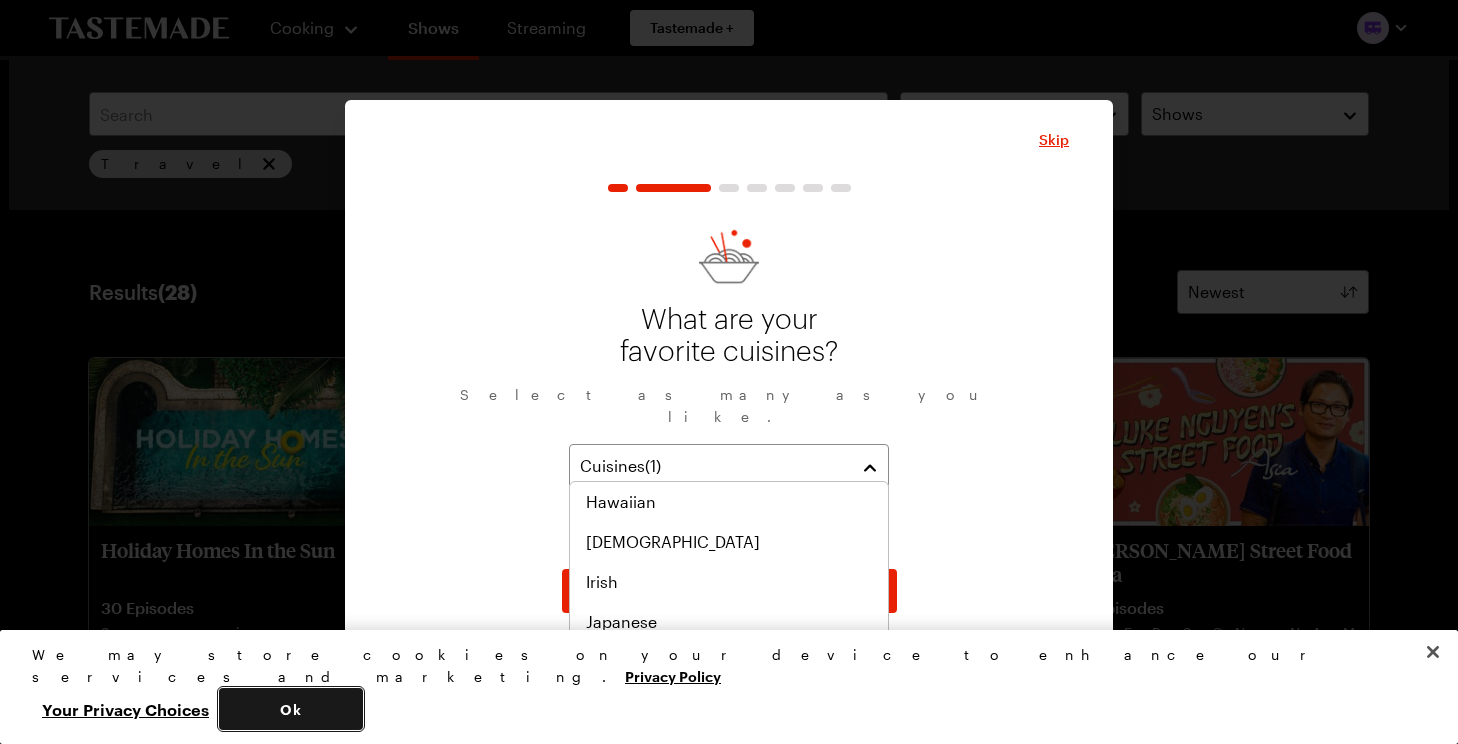 click on "Ok" at bounding box center [291, 709] 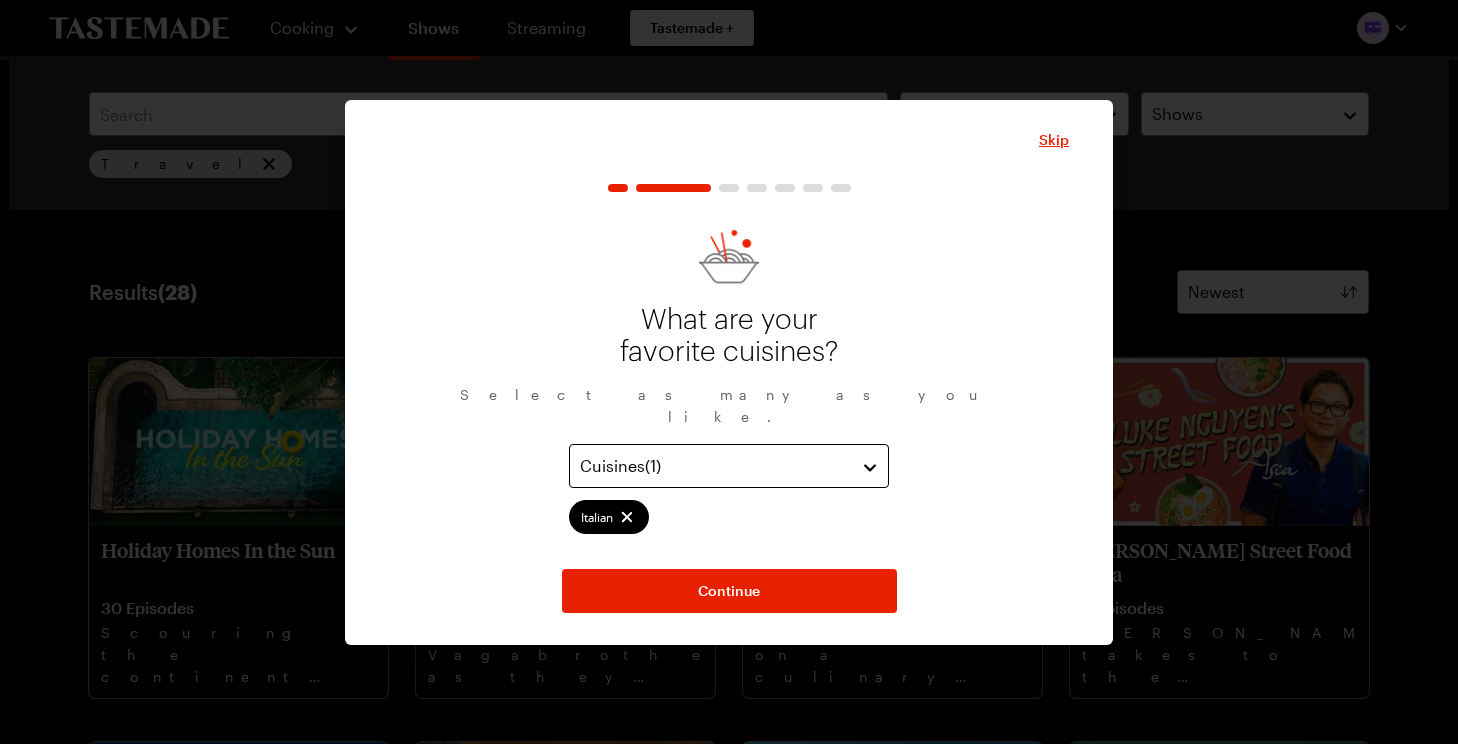 click on "Cuisines  ( 1 )" at bounding box center [714, 466] 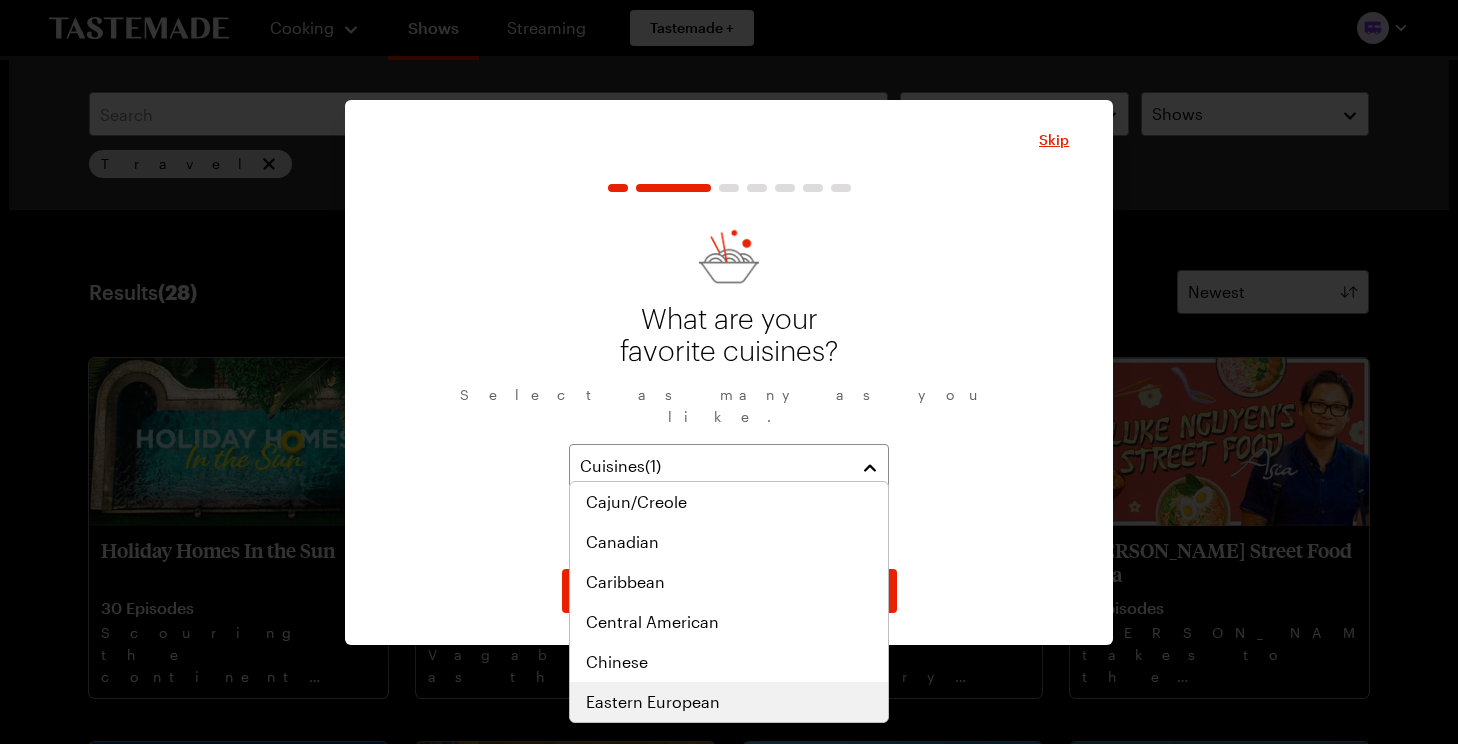 scroll, scrollTop: 281, scrollLeft: 0, axis: vertical 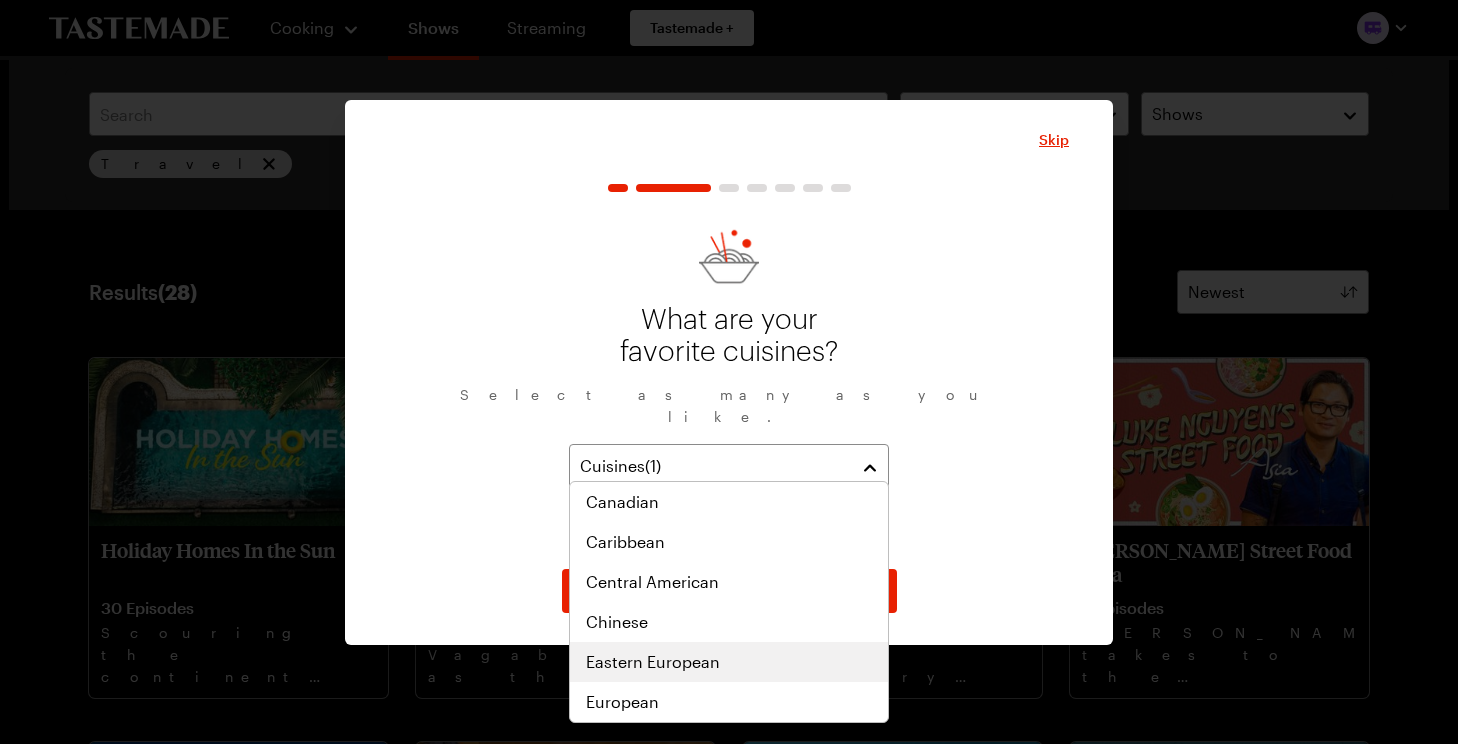 click on "Chinese" at bounding box center [729, 622] 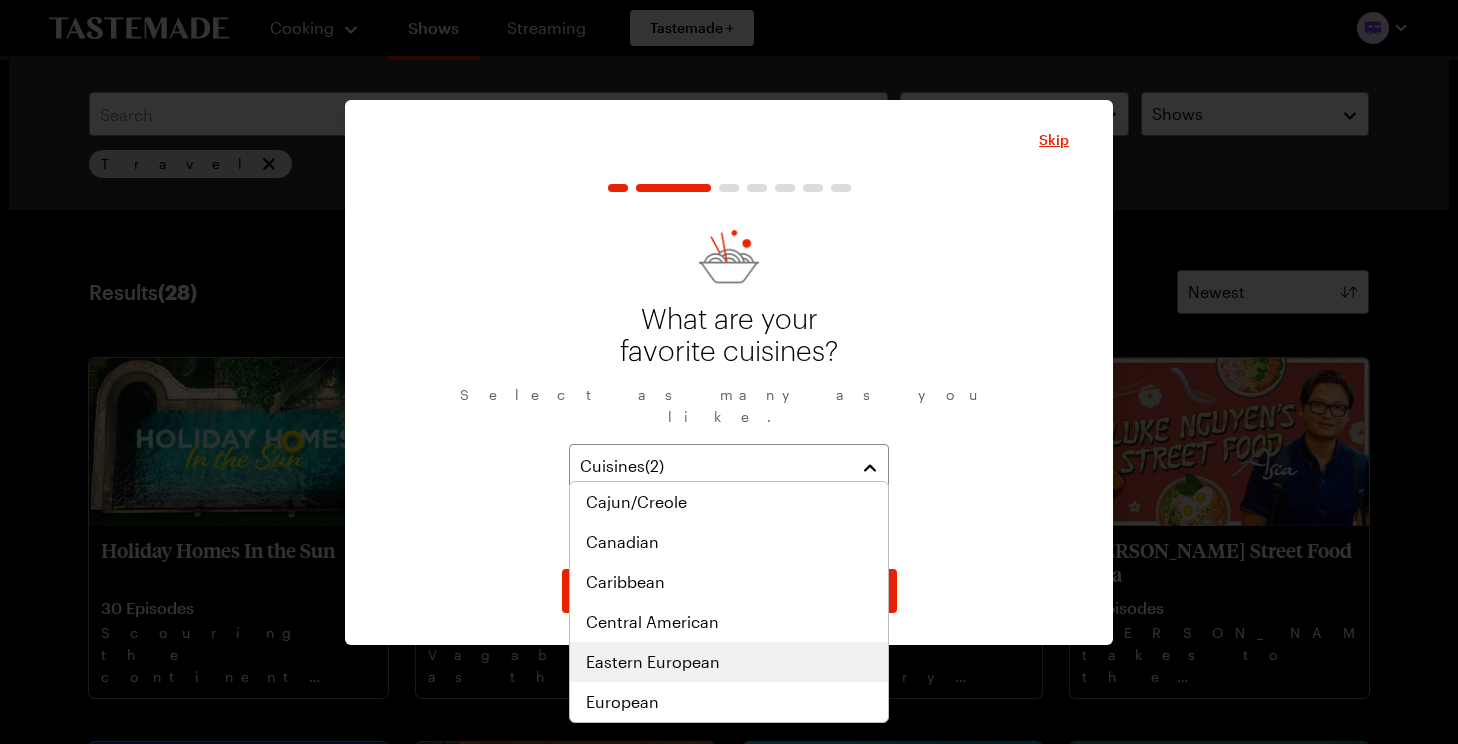 scroll, scrollTop: 321, scrollLeft: 0, axis: vertical 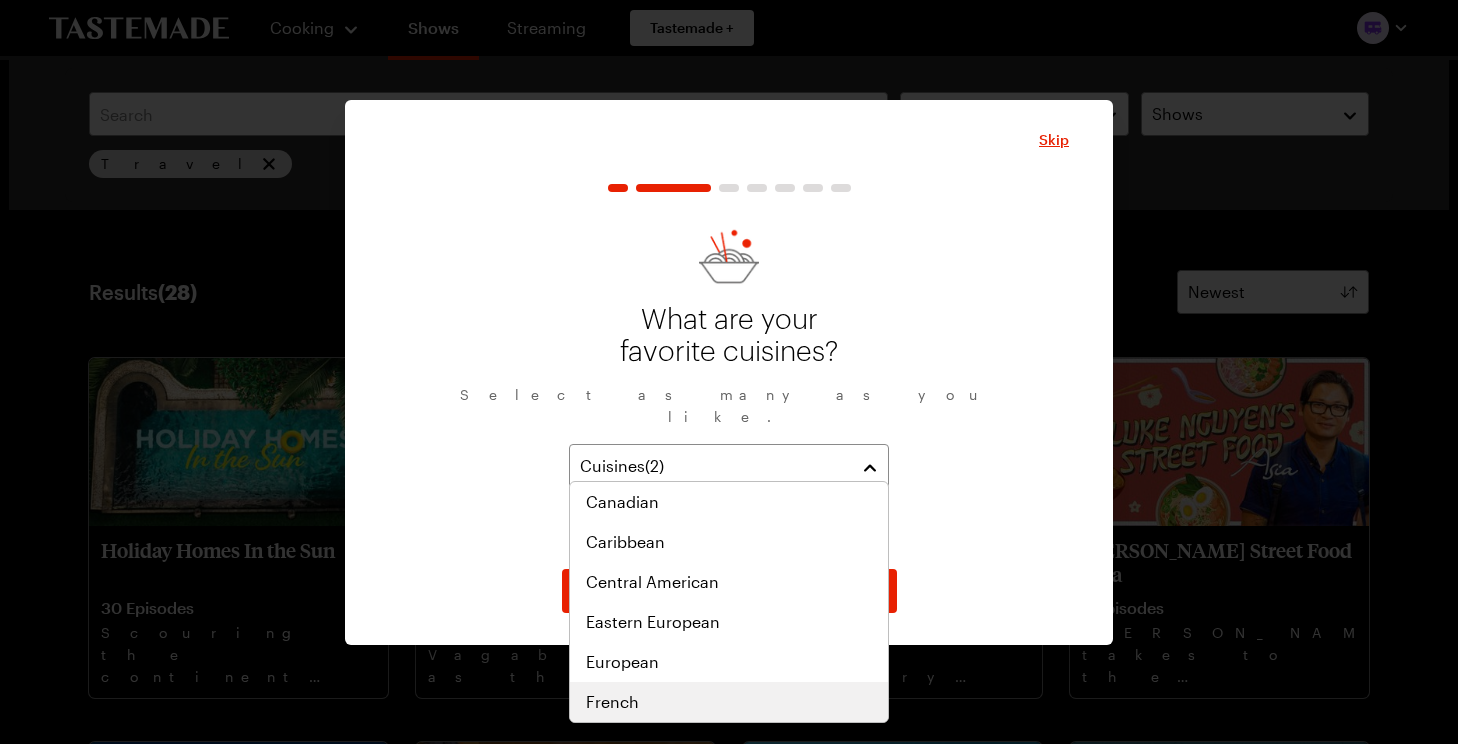 click on "French" at bounding box center [729, 702] 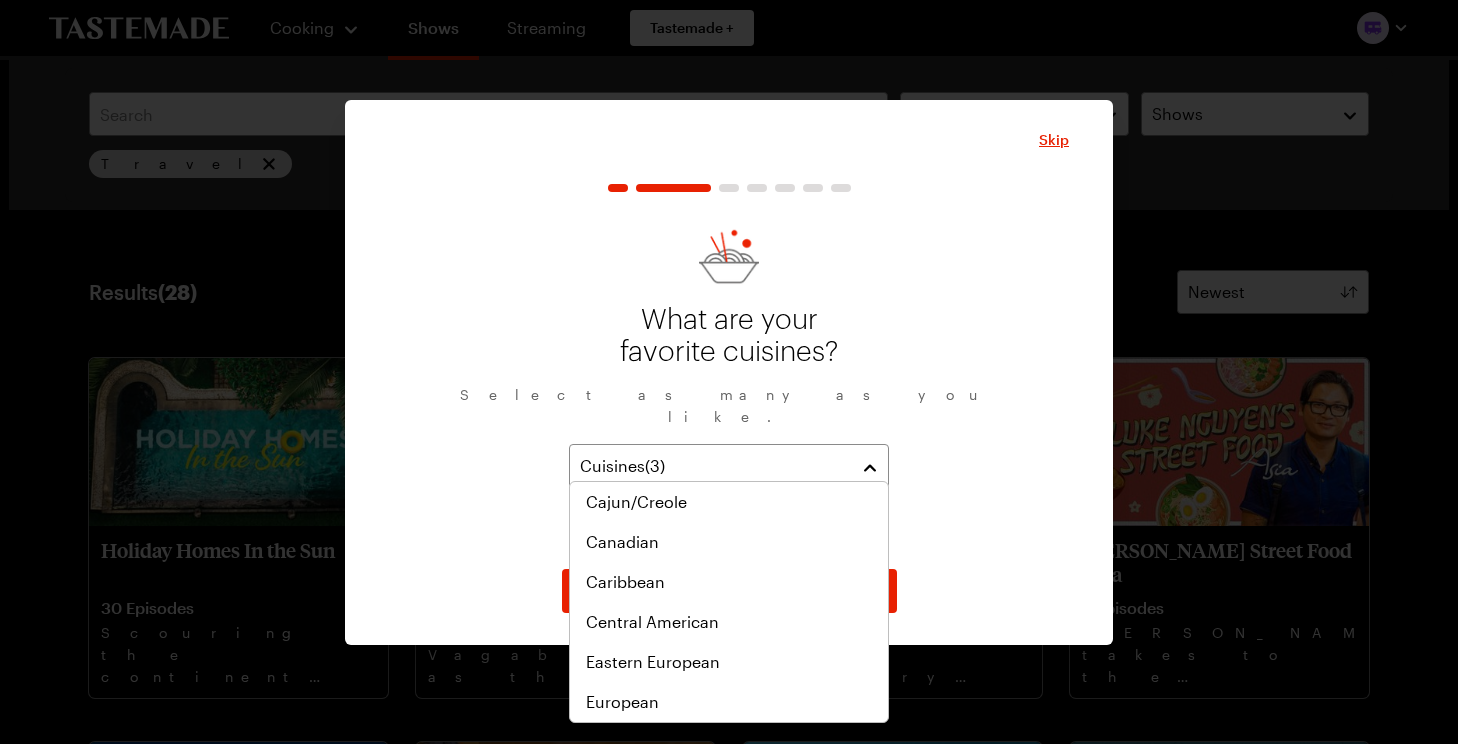 scroll, scrollTop: 361, scrollLeft: 0, axis: vertical 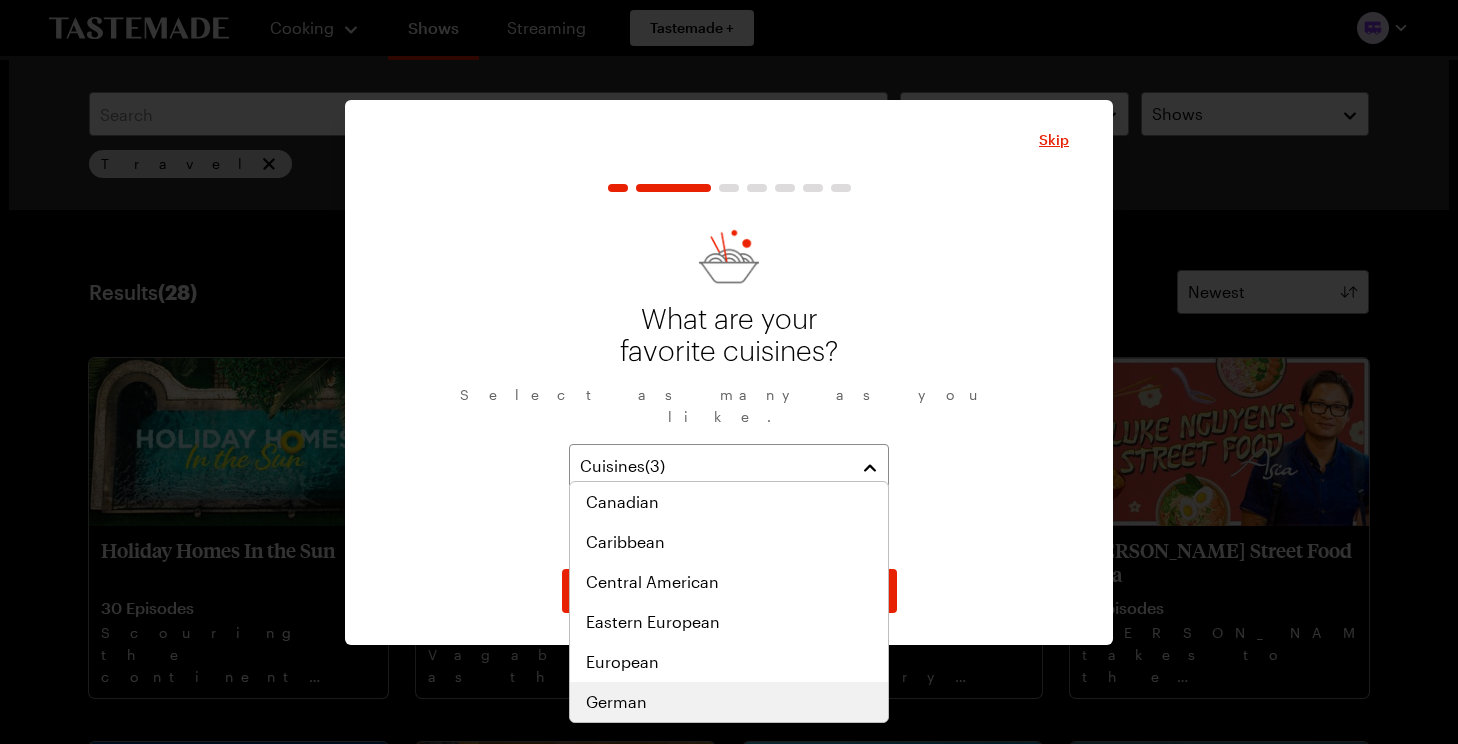 click on "German" at bounding box center [729, 702] 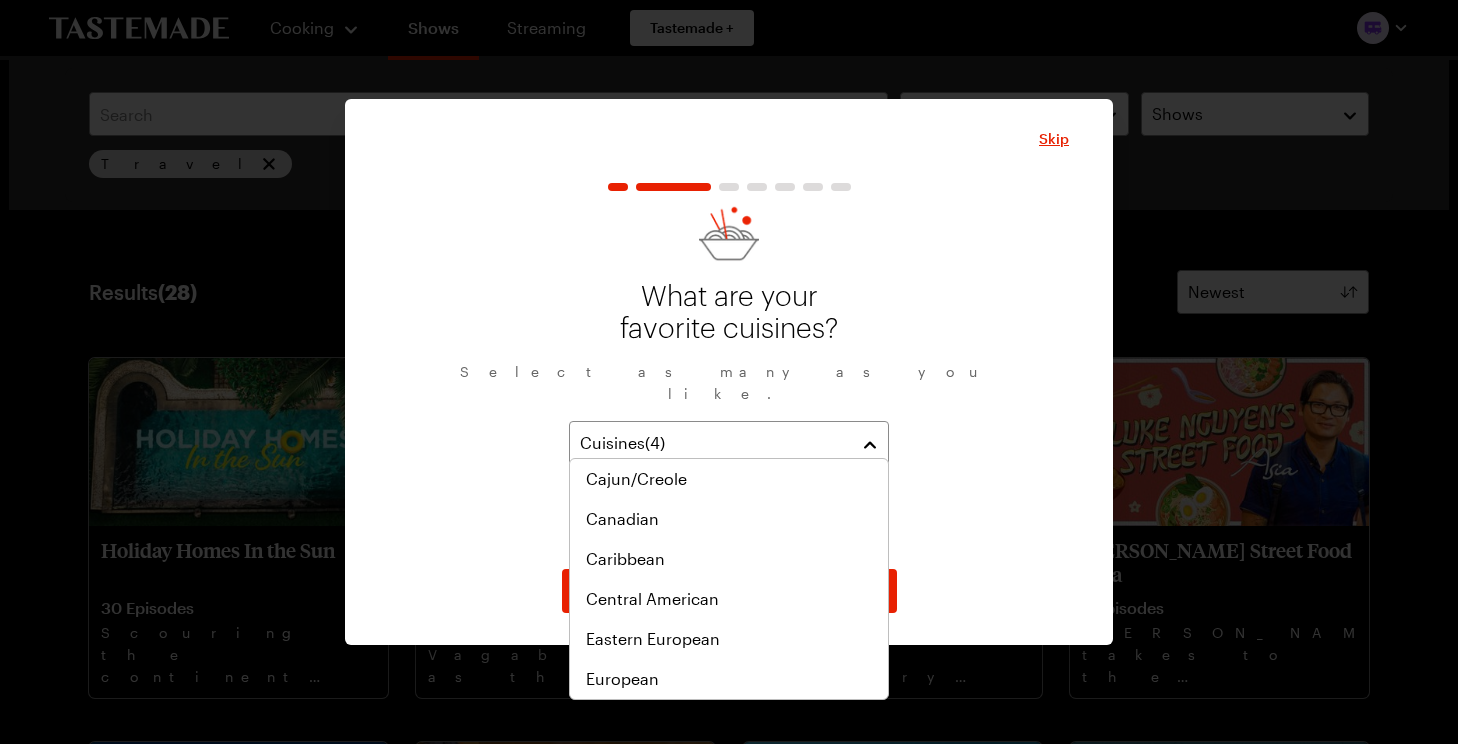 scroll, scrollTop: 401, scrollLeft: 0, axis: vertical 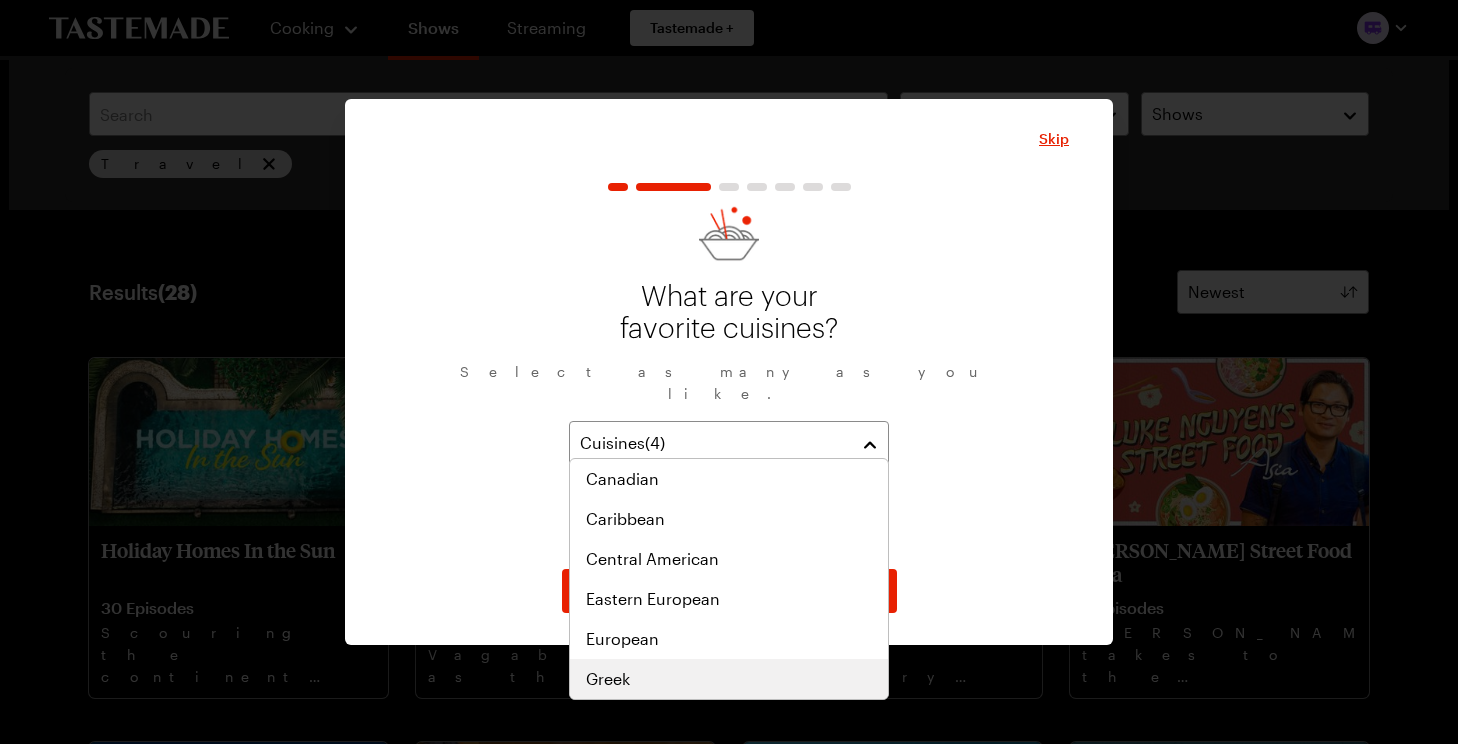 click on "Greek" at bounding box center [729, 679] 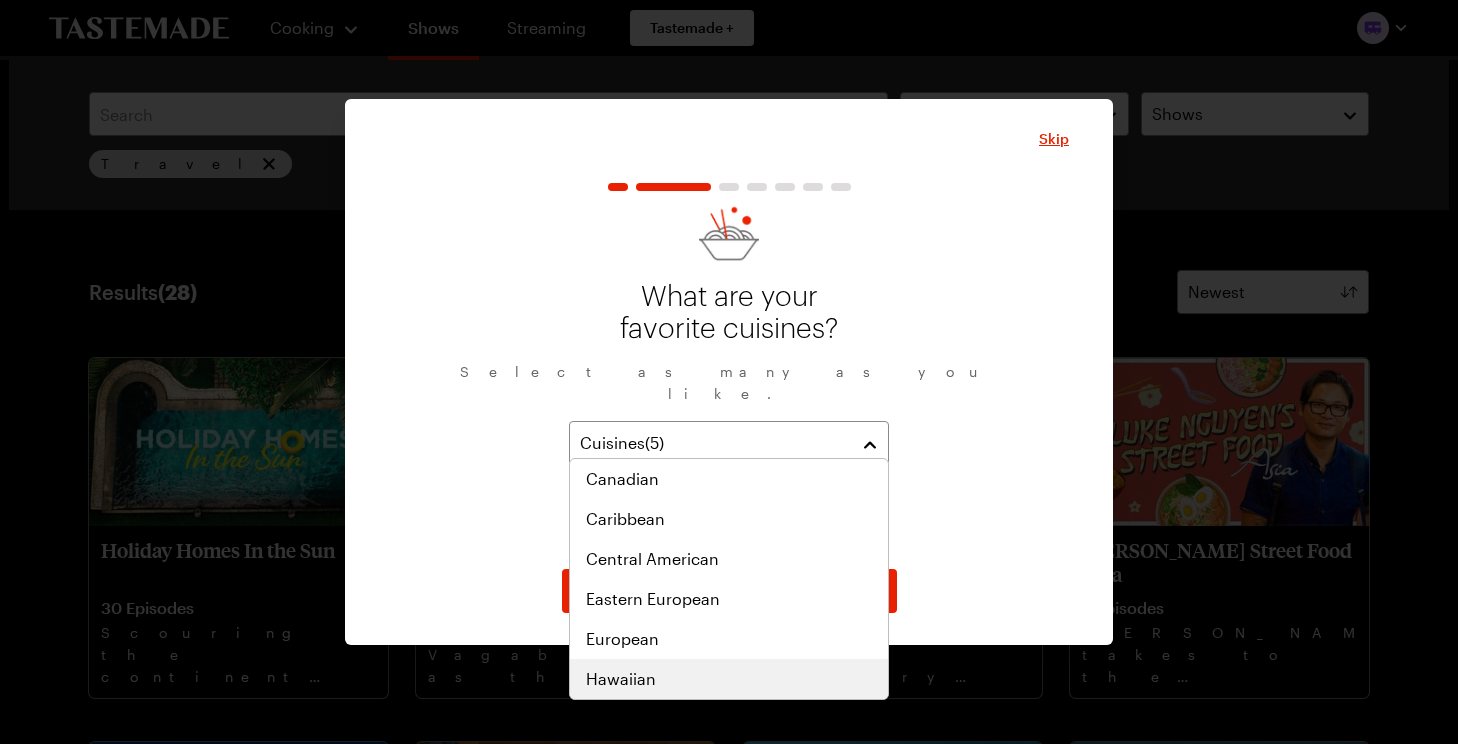 click on "Hawaiian" at bounding box center (729, 679) 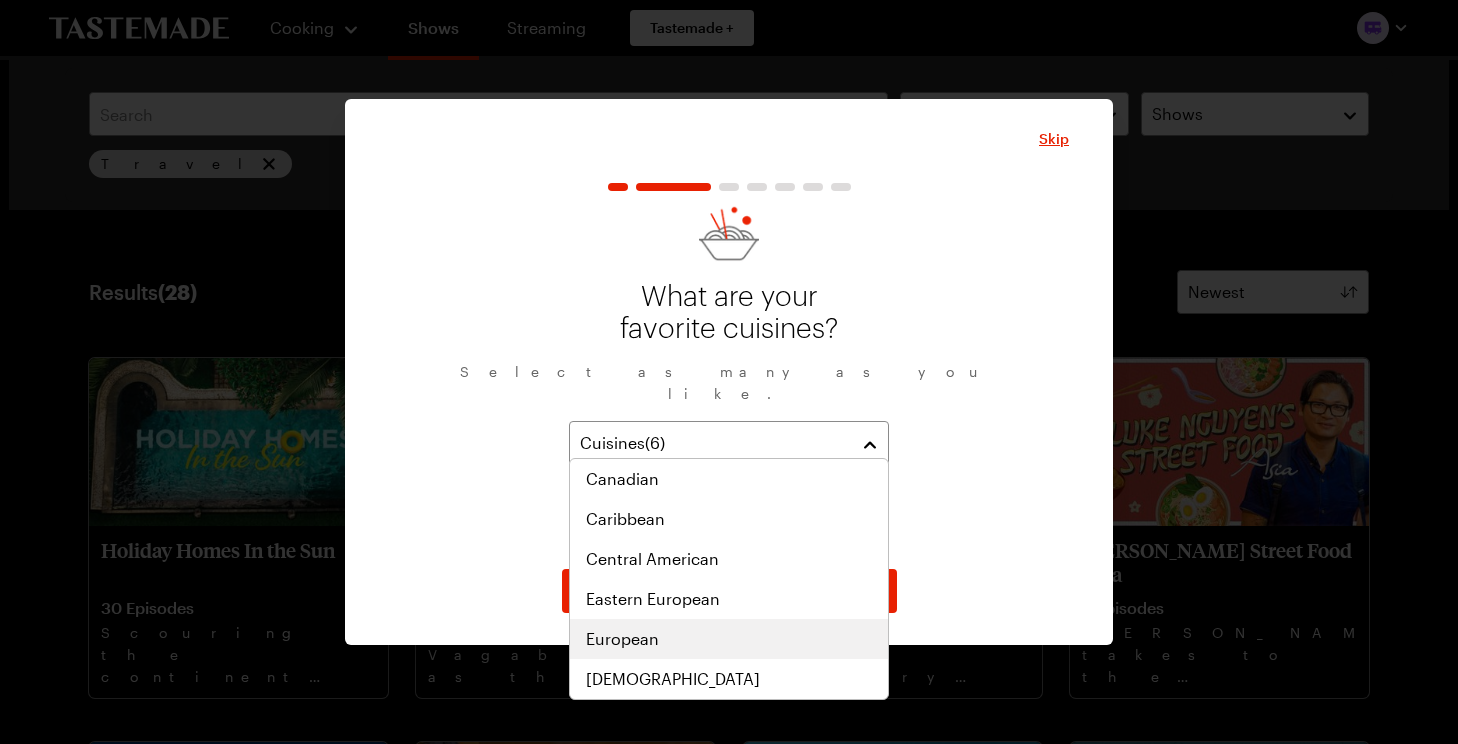 click on "European" at bounding box center (729, 639) 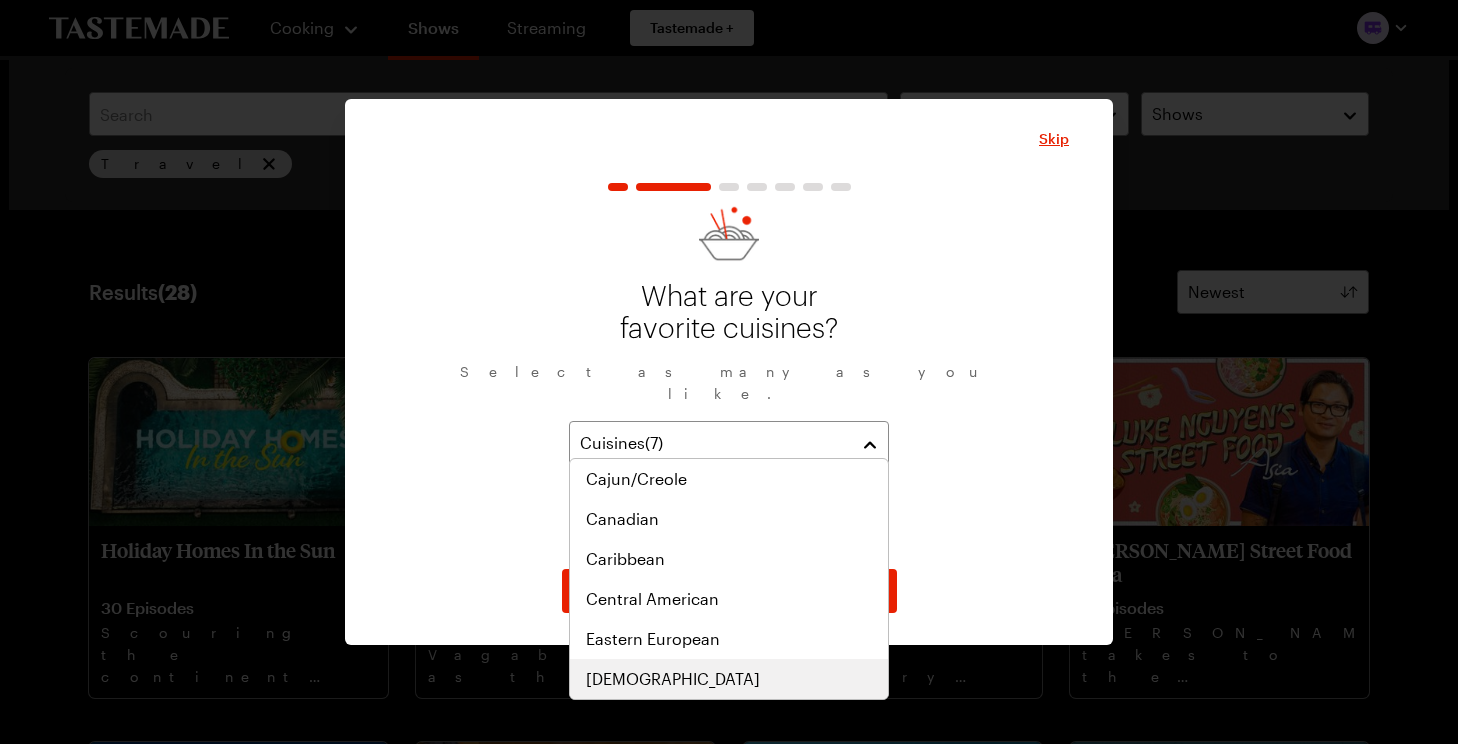 scroll, scrollTop: 521, scrollLeft: 0, axis: vertical 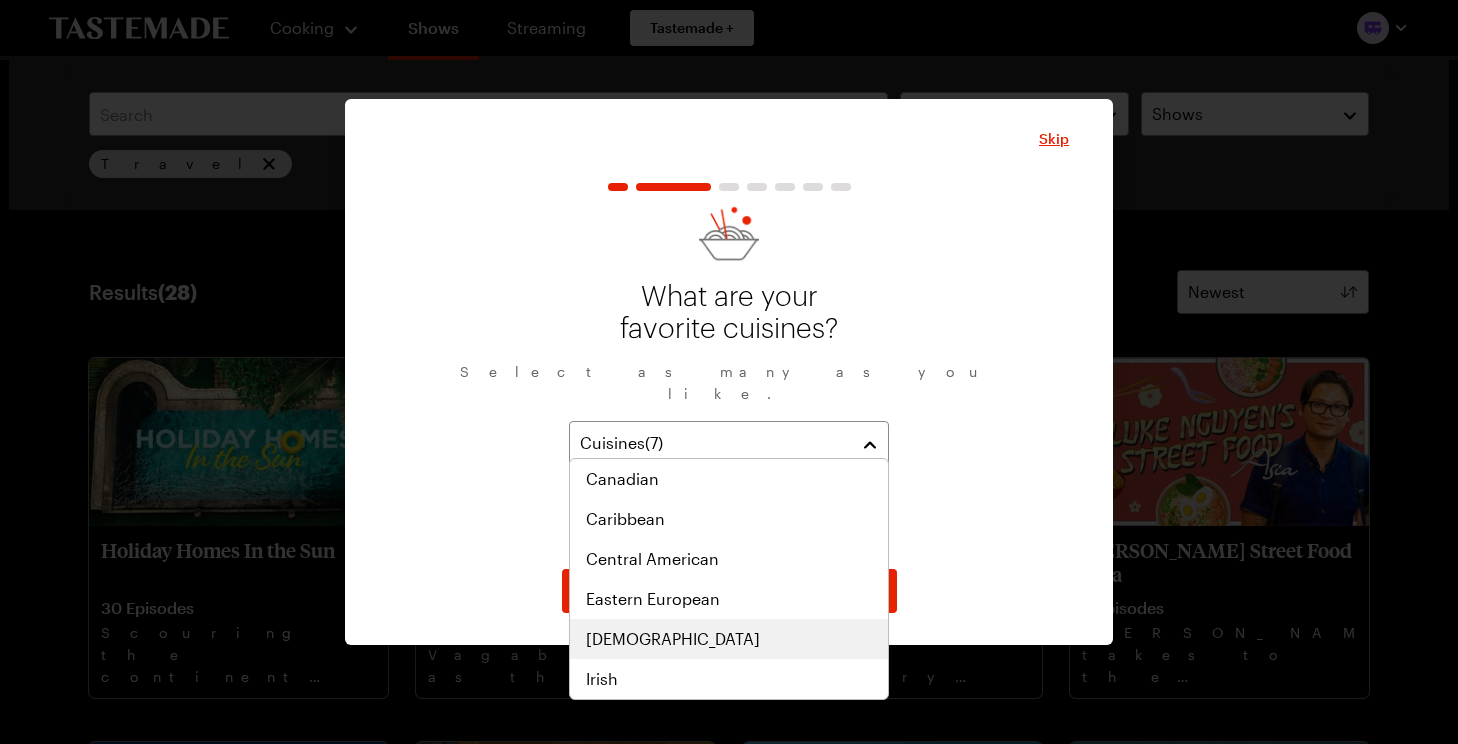 click on "[DEMOGRAPHIC_DATA]" at bounding box center [729, 639] 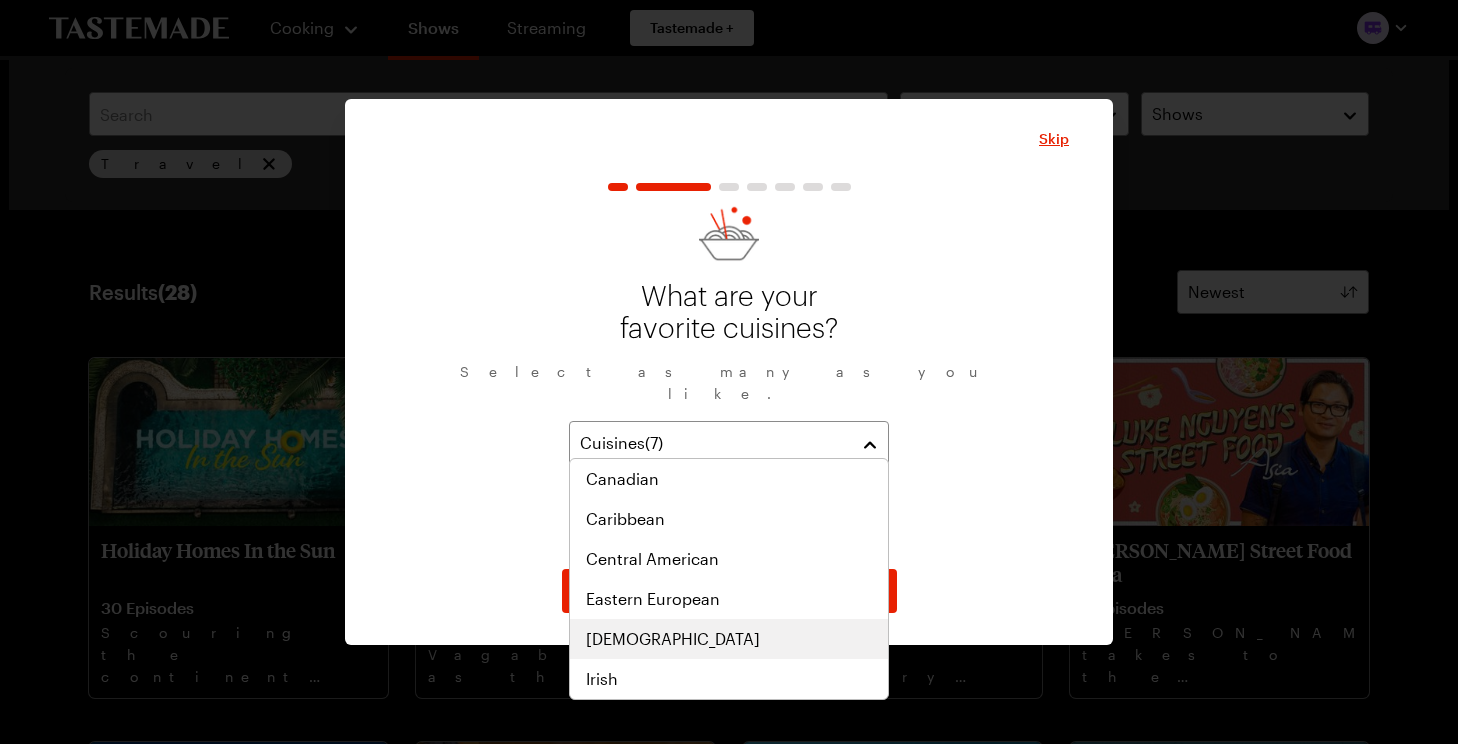 scroll, scrollTop: 561, scrollLeft: 0, axis: vertical 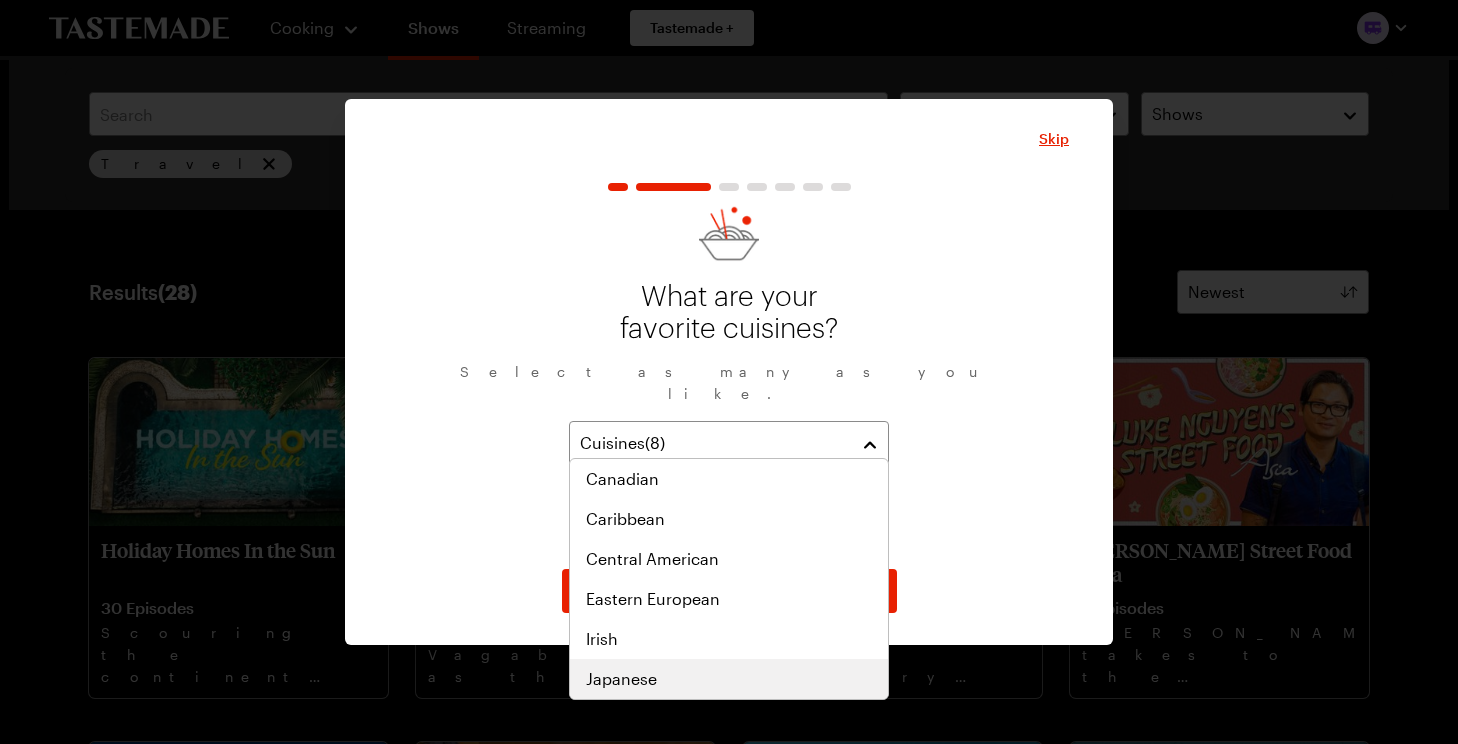 click on "Japanese" at bounding box center (729, 679) 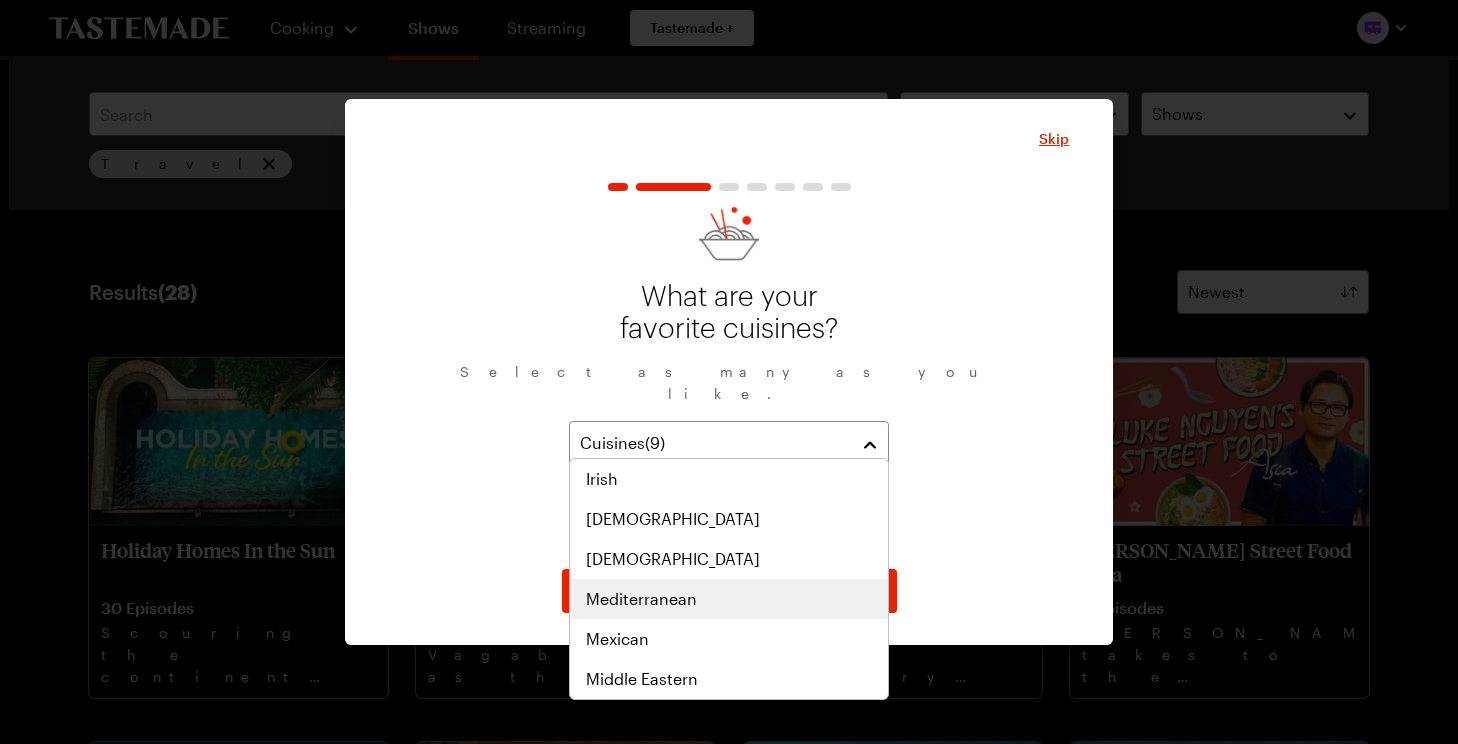 click on "Mediterranean" at bounding box center [729, 599] 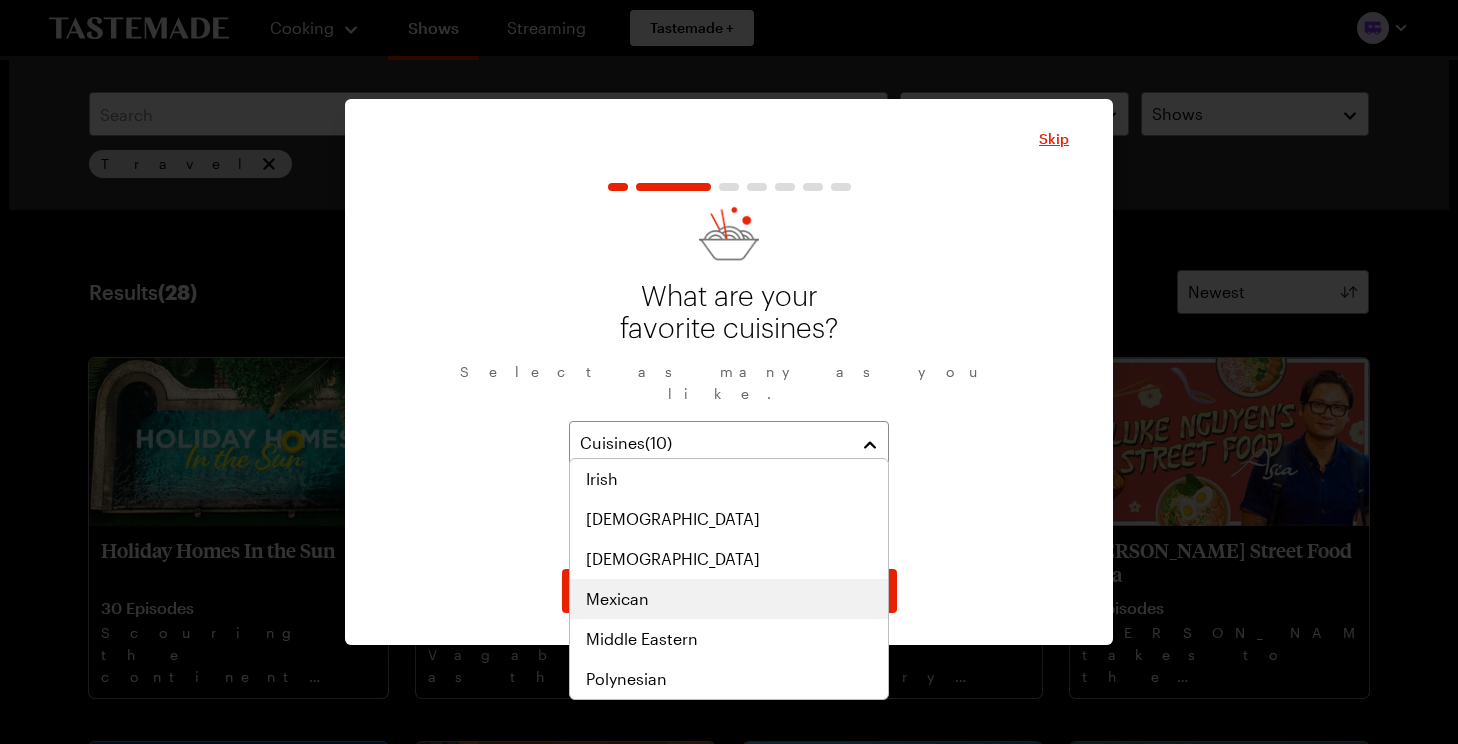 click on "Mexican" at bounding box center (729, 599) 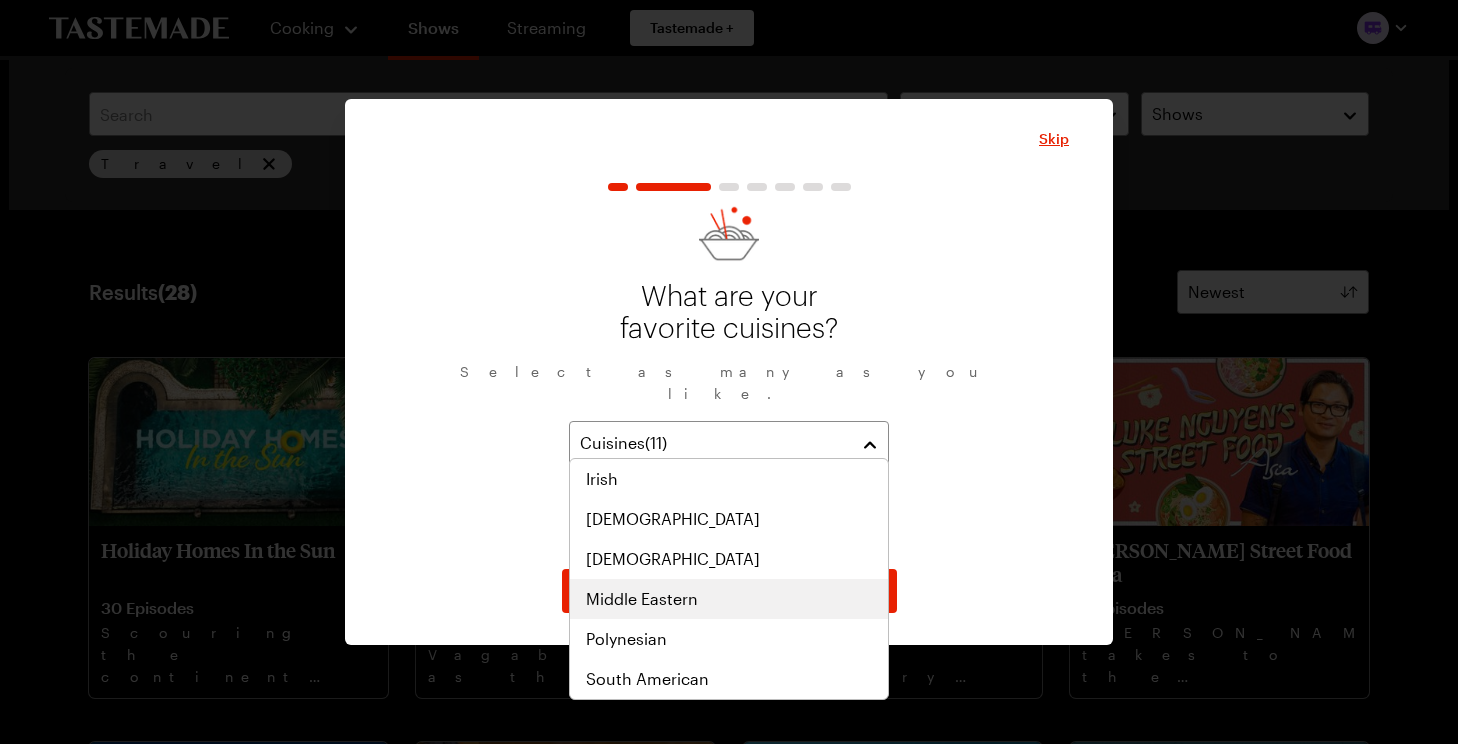 click on "Middle Eastern" at bounding box center [729, 599] 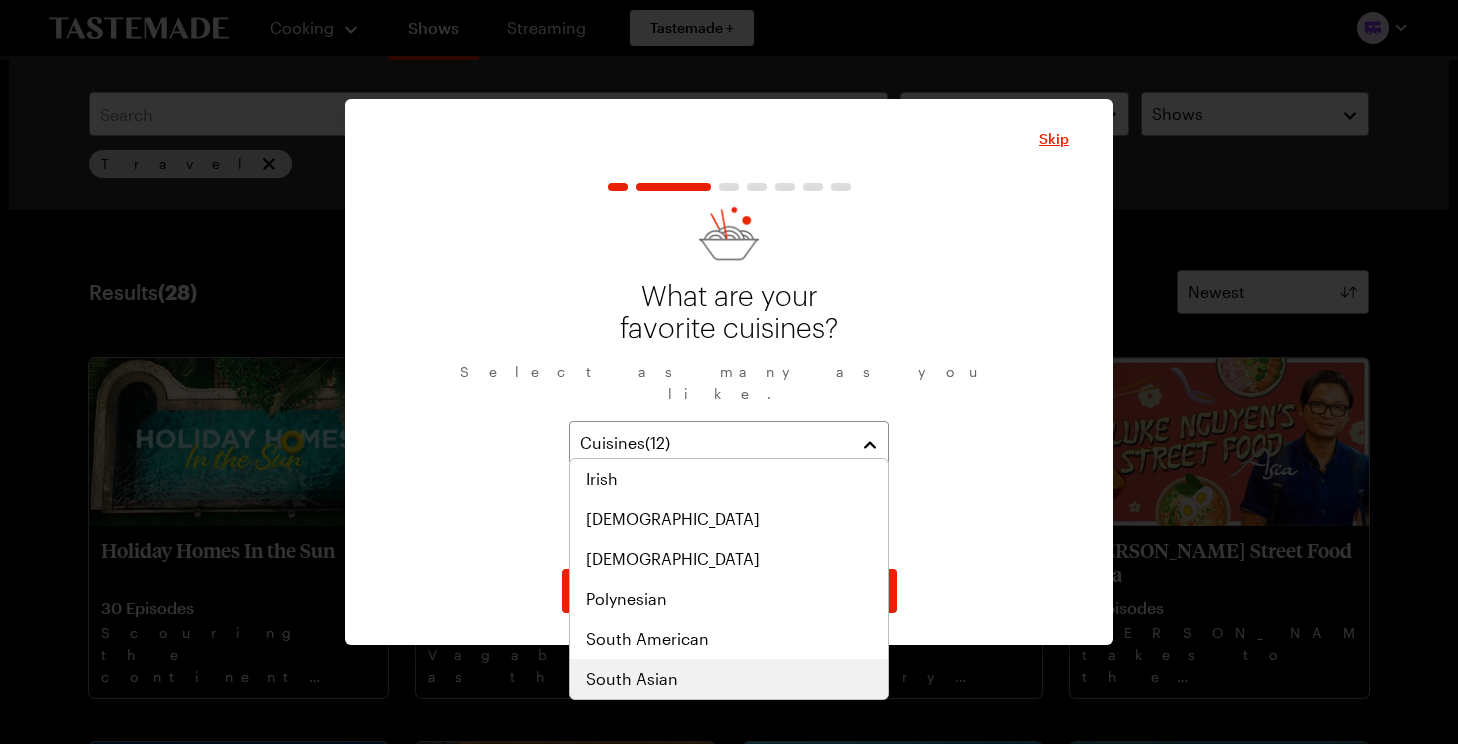 scroll, scrollTop: 921, scrollLeft: 0, axis: vertical 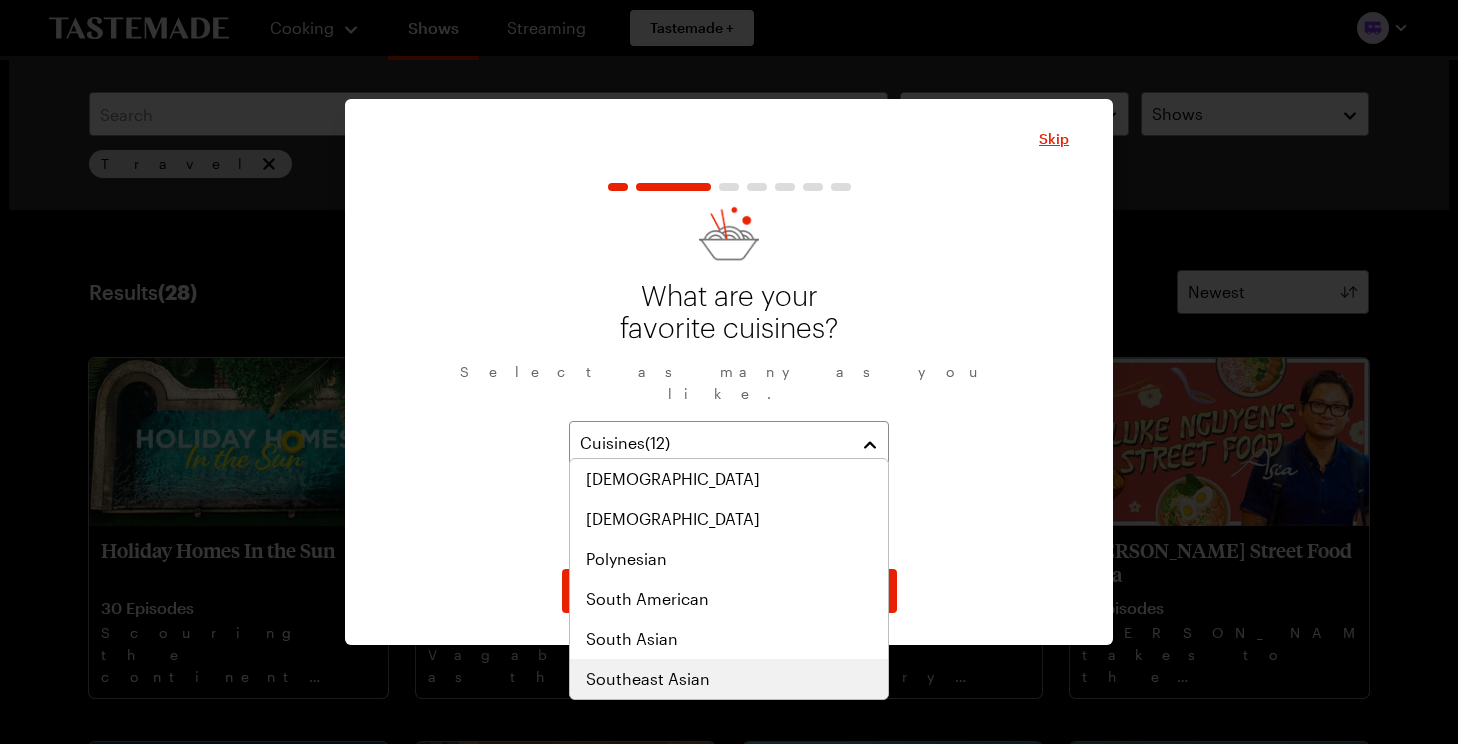 click on "Southeast Asian" at bounding box center [648, 679] 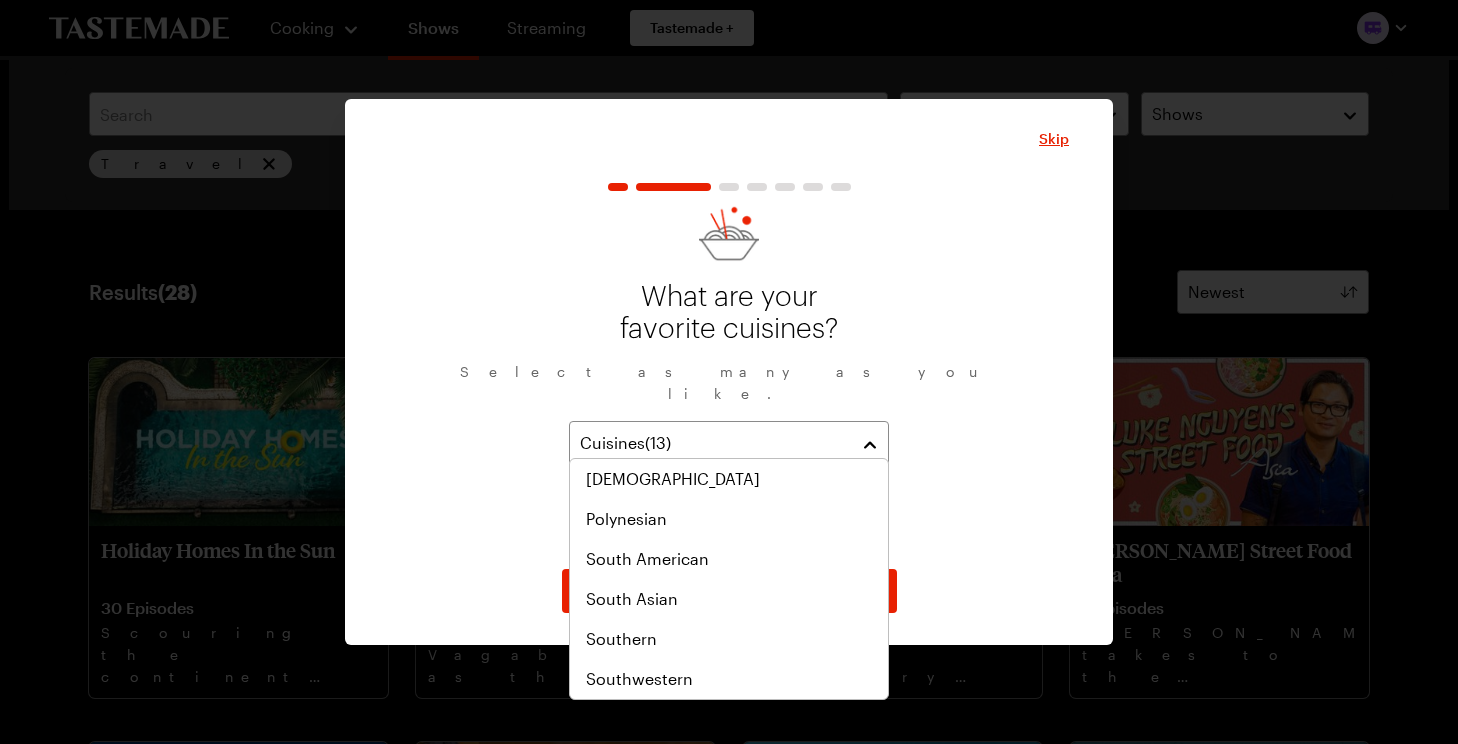 scroll, scrollTop: 1041, scrollLeft: 0, axis: vertical 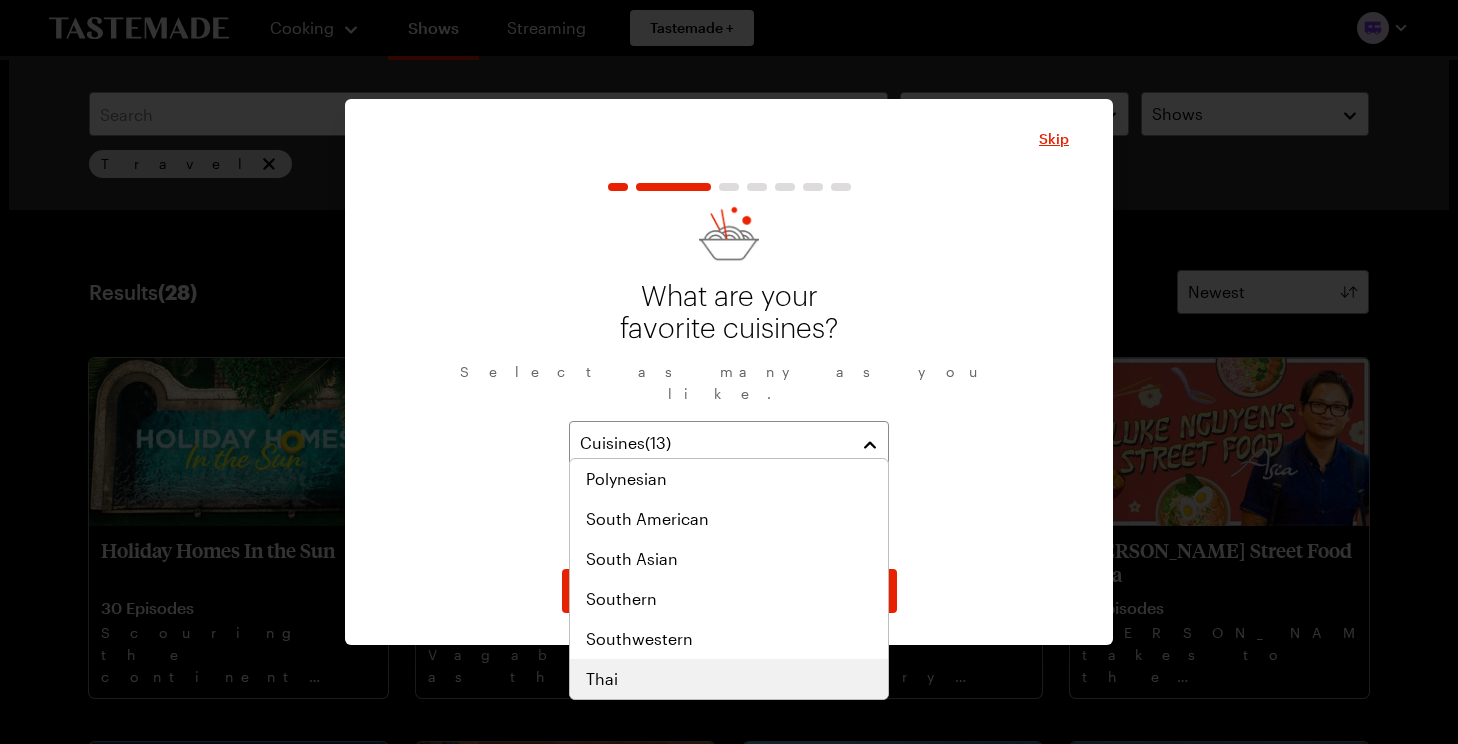 click on "Thai" at bounding box center (729, 679) 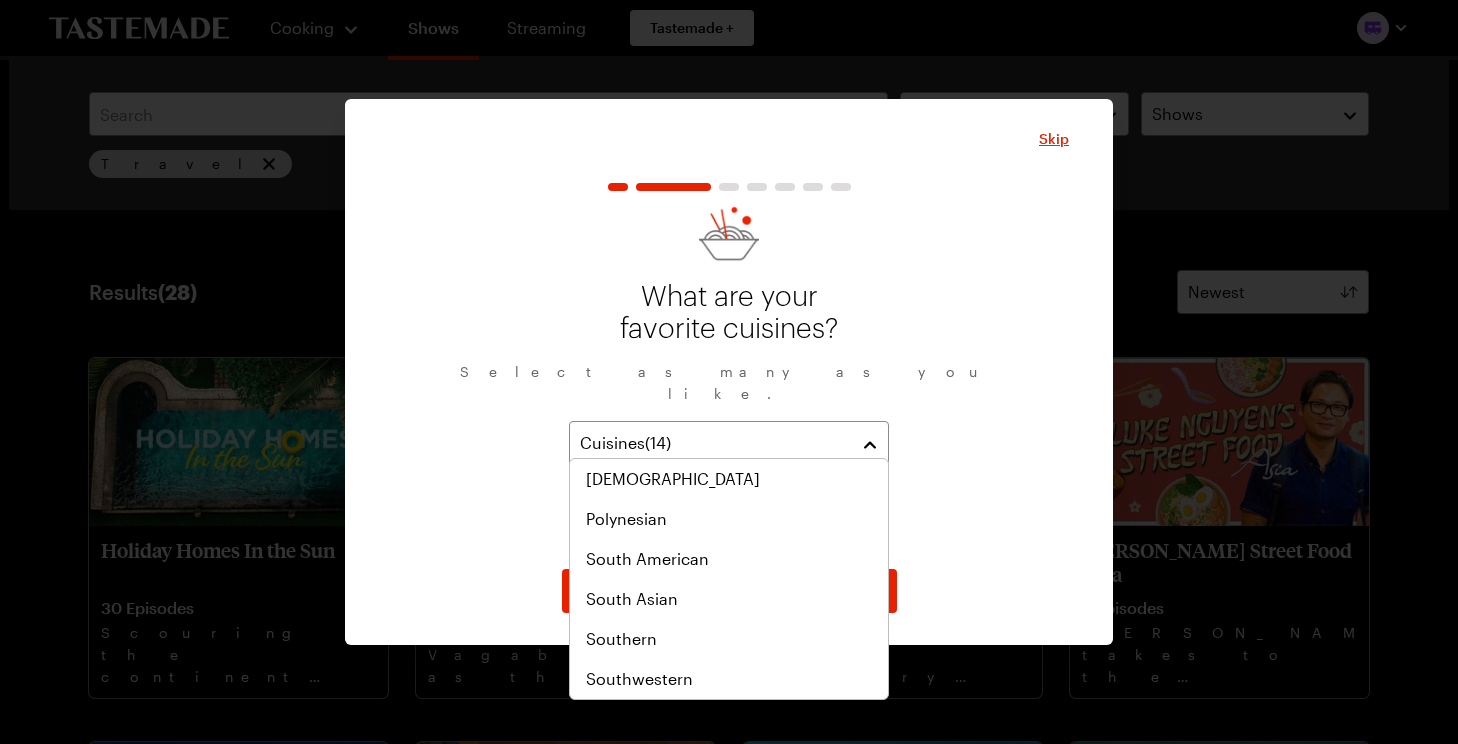 click on "What are your favorite cuisines? Select as many as you like. Cuisines  ( 14 ) [DEMOGRAPHIC_DATA] French German Greek Hawaiian European Indian Japanese Mediterranean Mexican Middle Eastern Southeast Asian Thai" at bounding box center (729, 380) 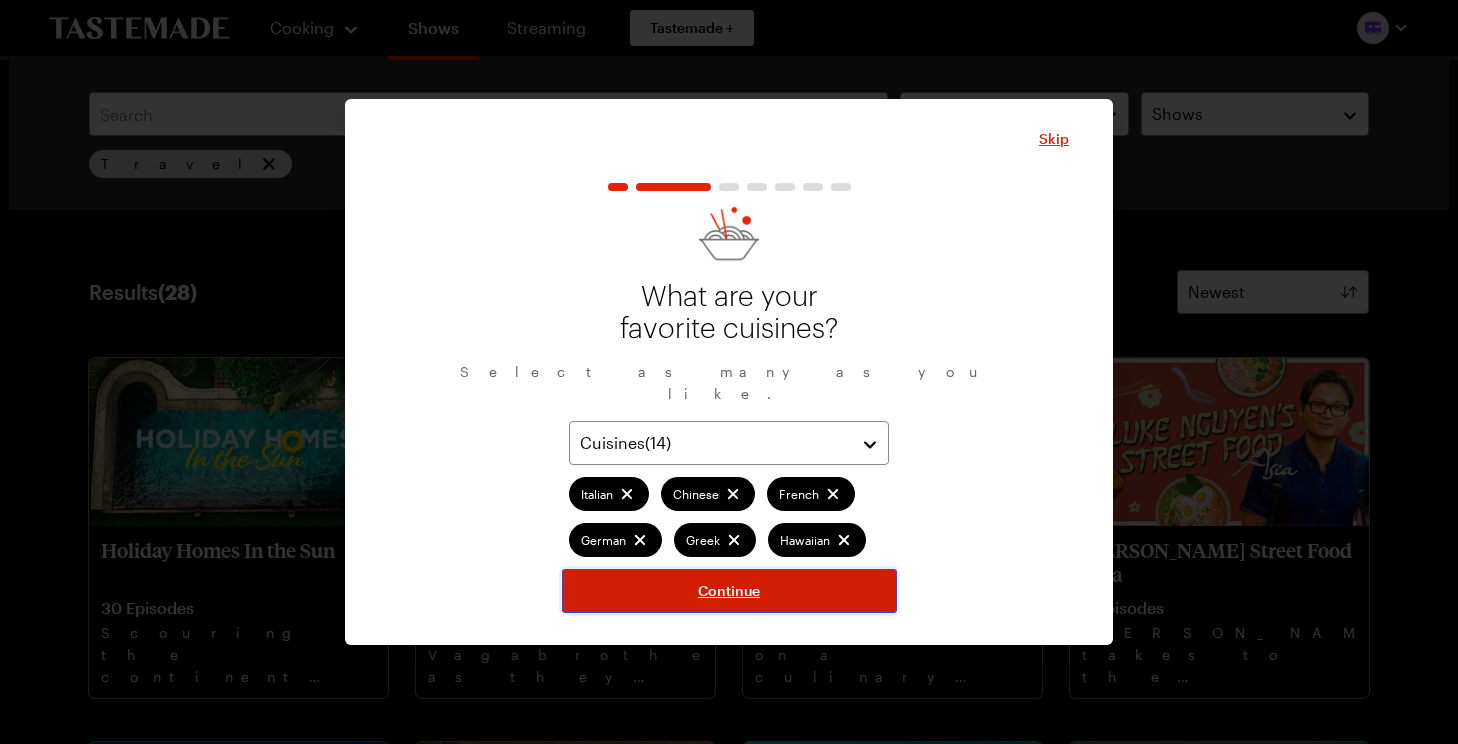 click on "Continue" at bounding box center [729, 591] 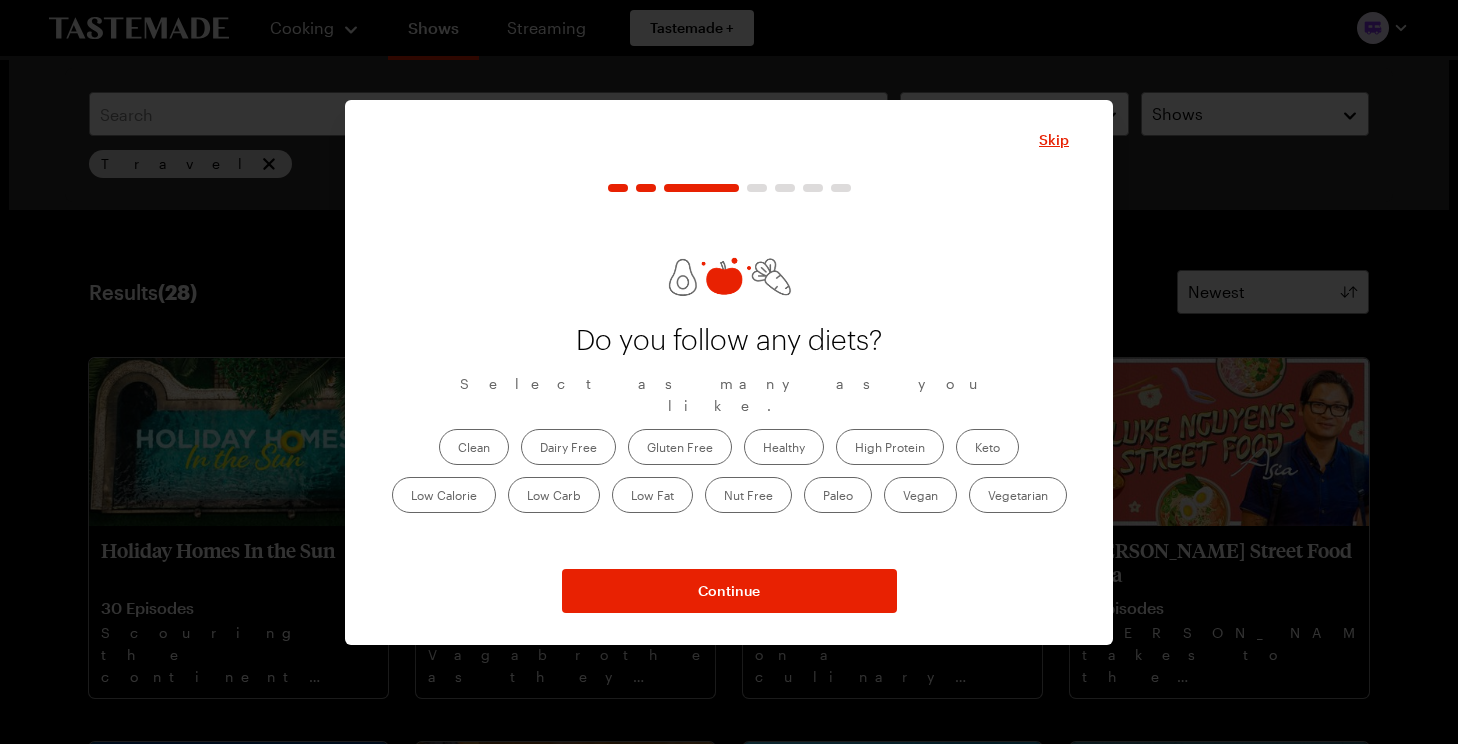 click on "Low Carb" at bounding box center [554, 495] 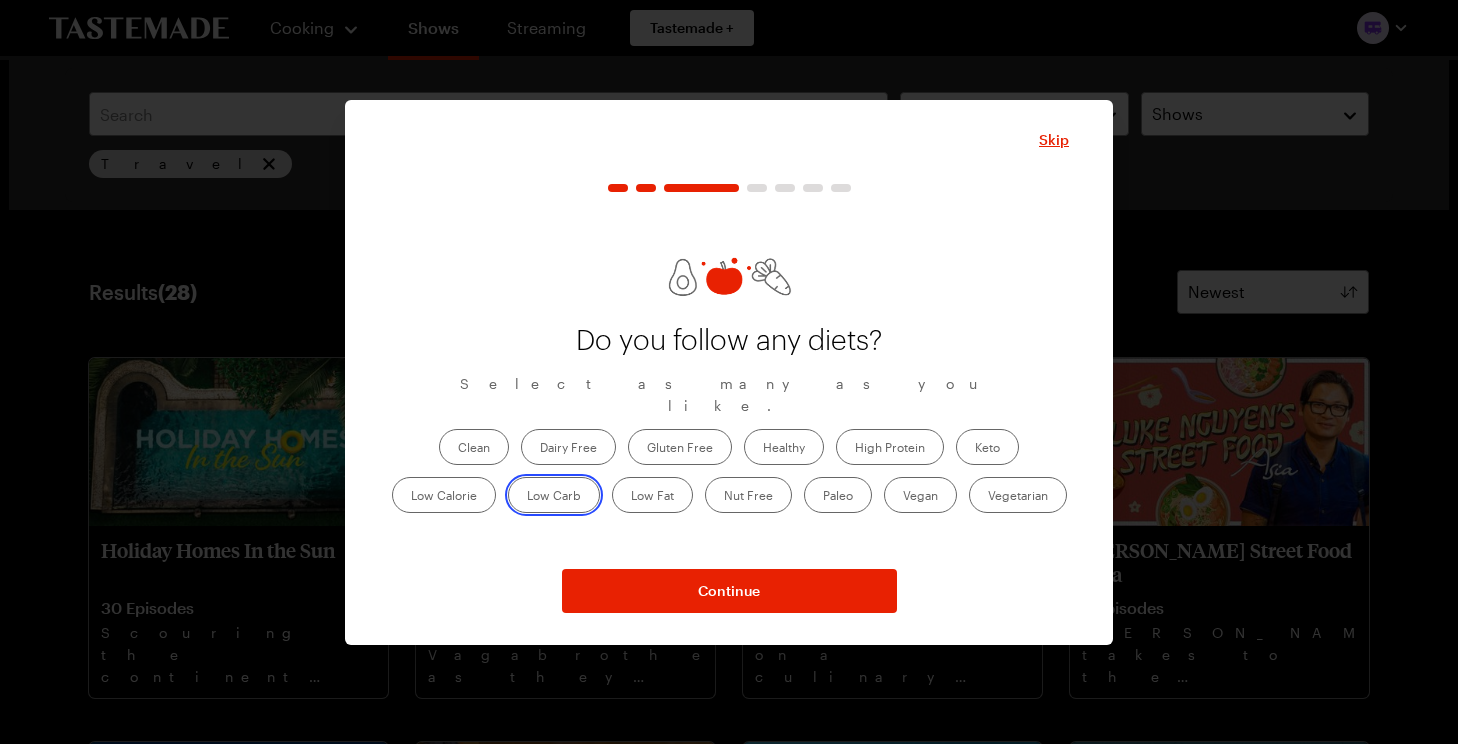 click on "Low Carb" at bounding box center [527, 497] 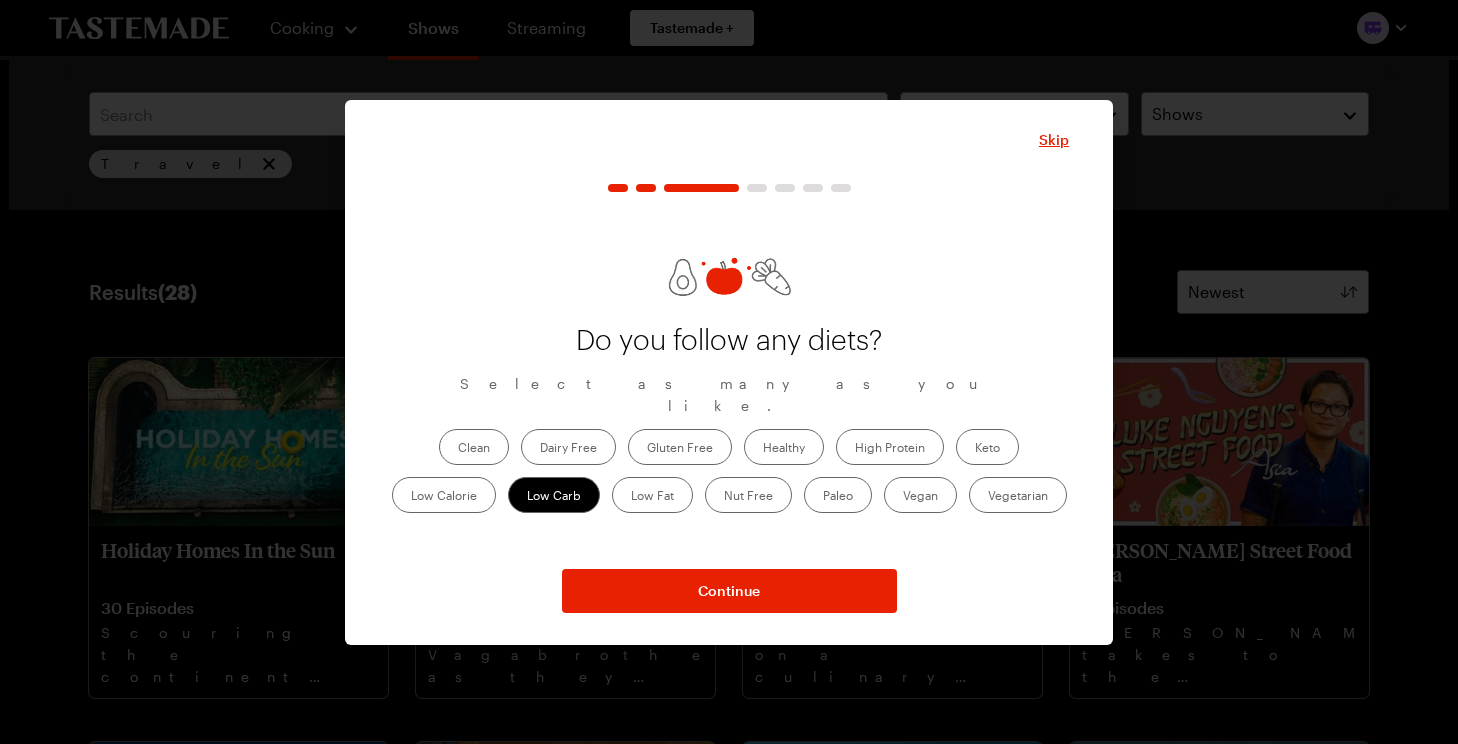 click on "Healthy" at bounding box center [784, 447] 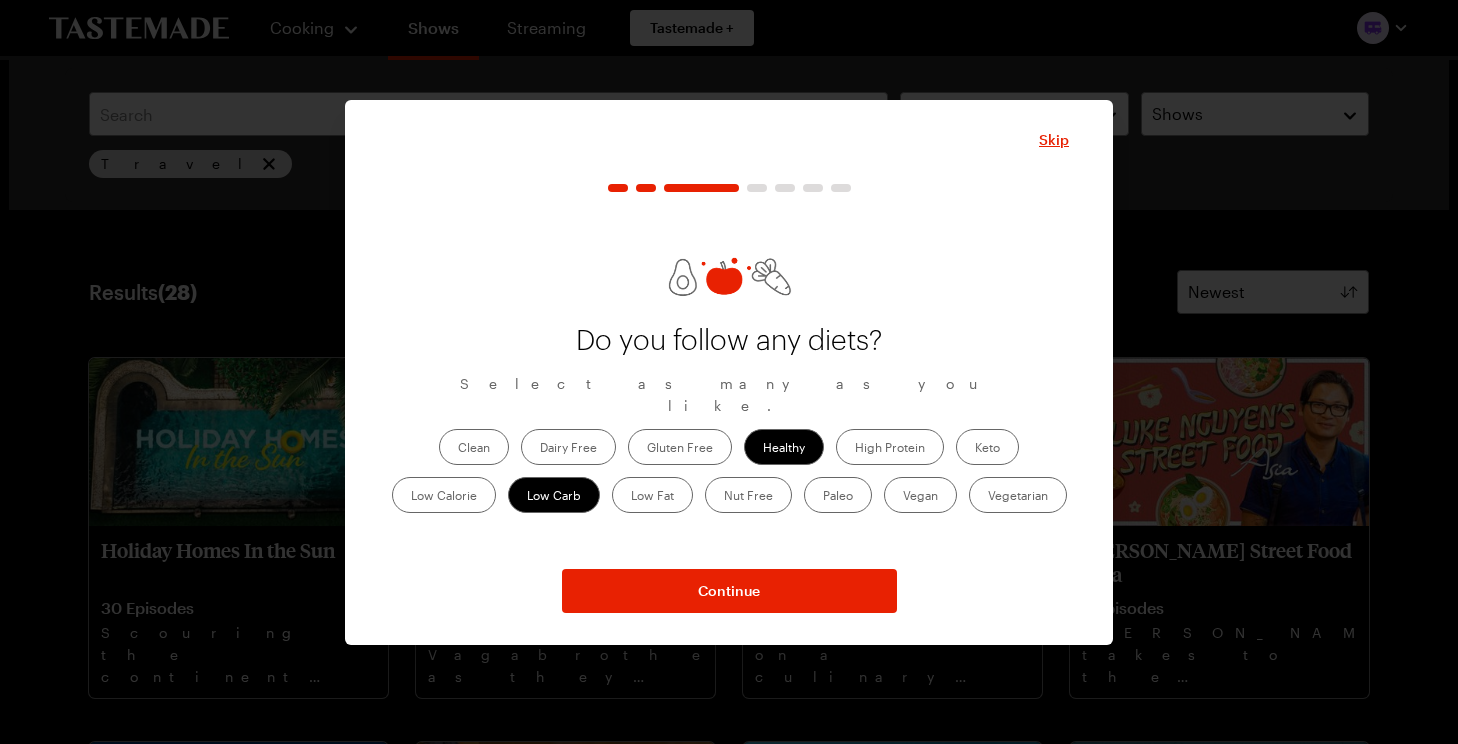 click on "High Protein" at bounding box center (890, 447) 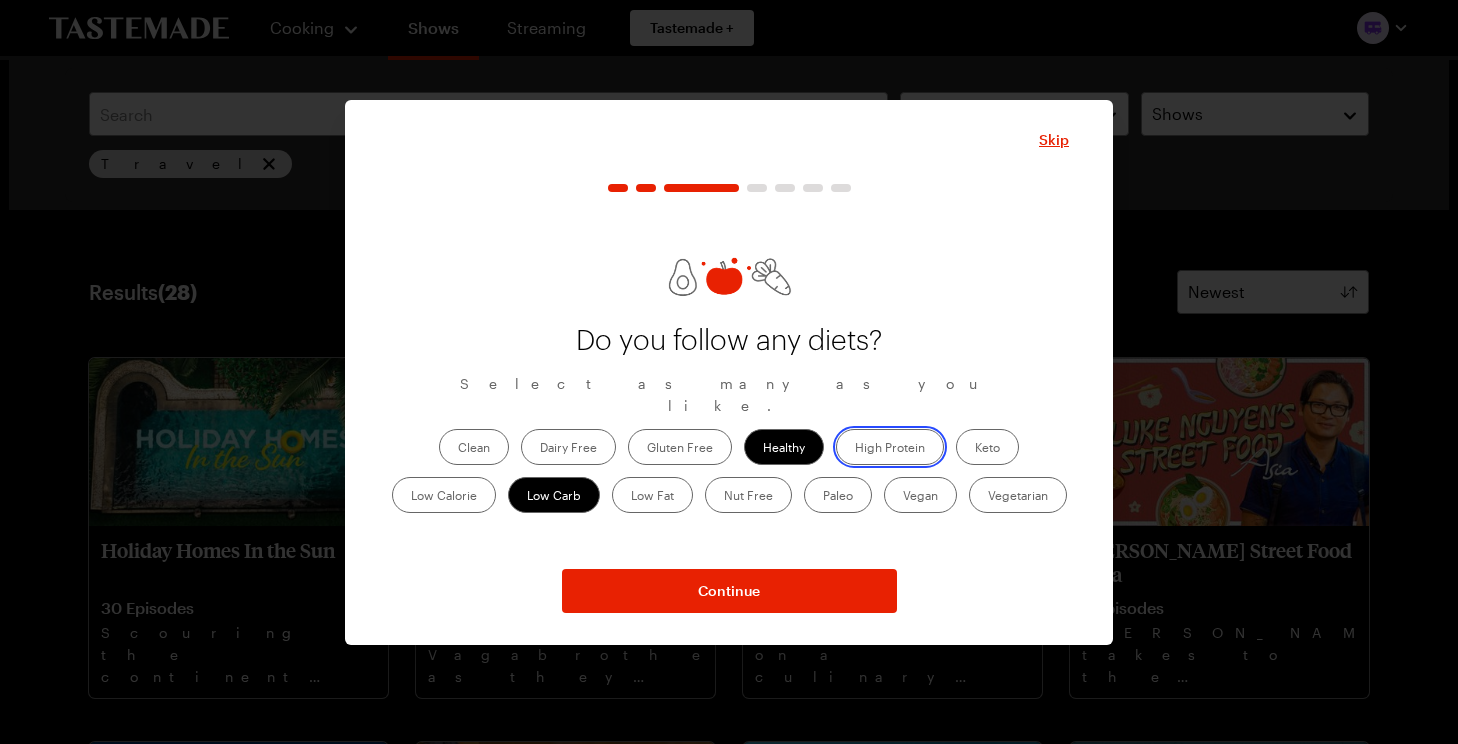 click on "High Protein" at bounding box center (855, 449) 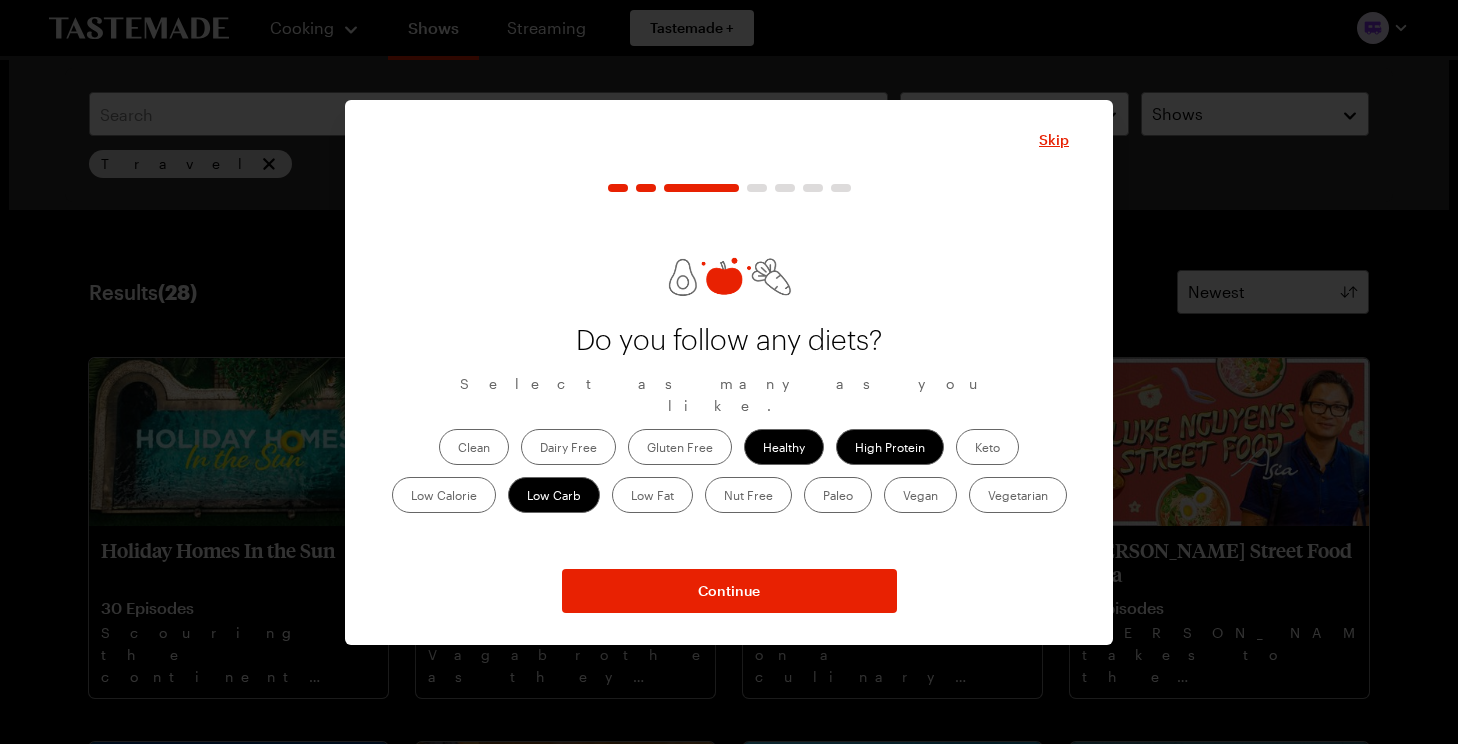 click on "Low Calorie" at bounding box center (444, 495) 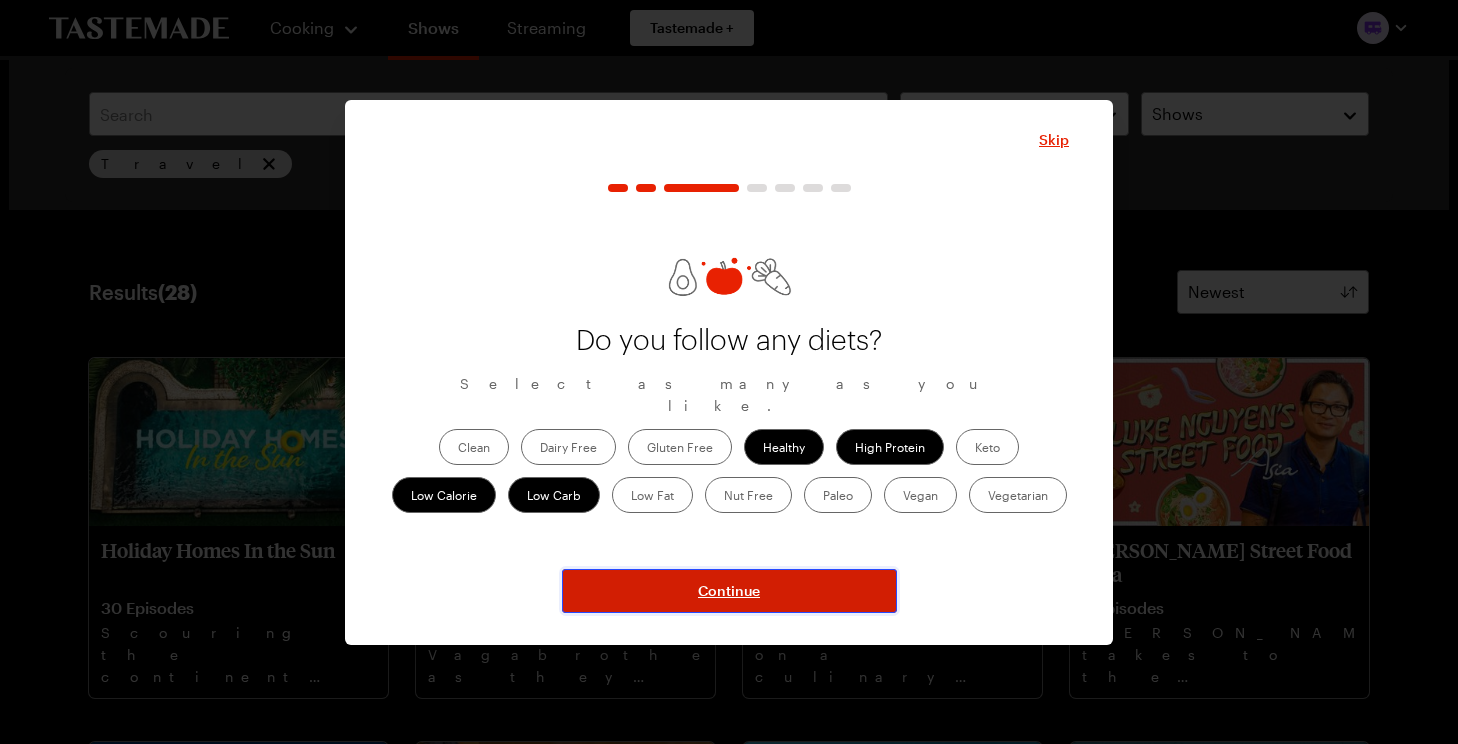 click on "Continue" at bounding box center [729, 591] 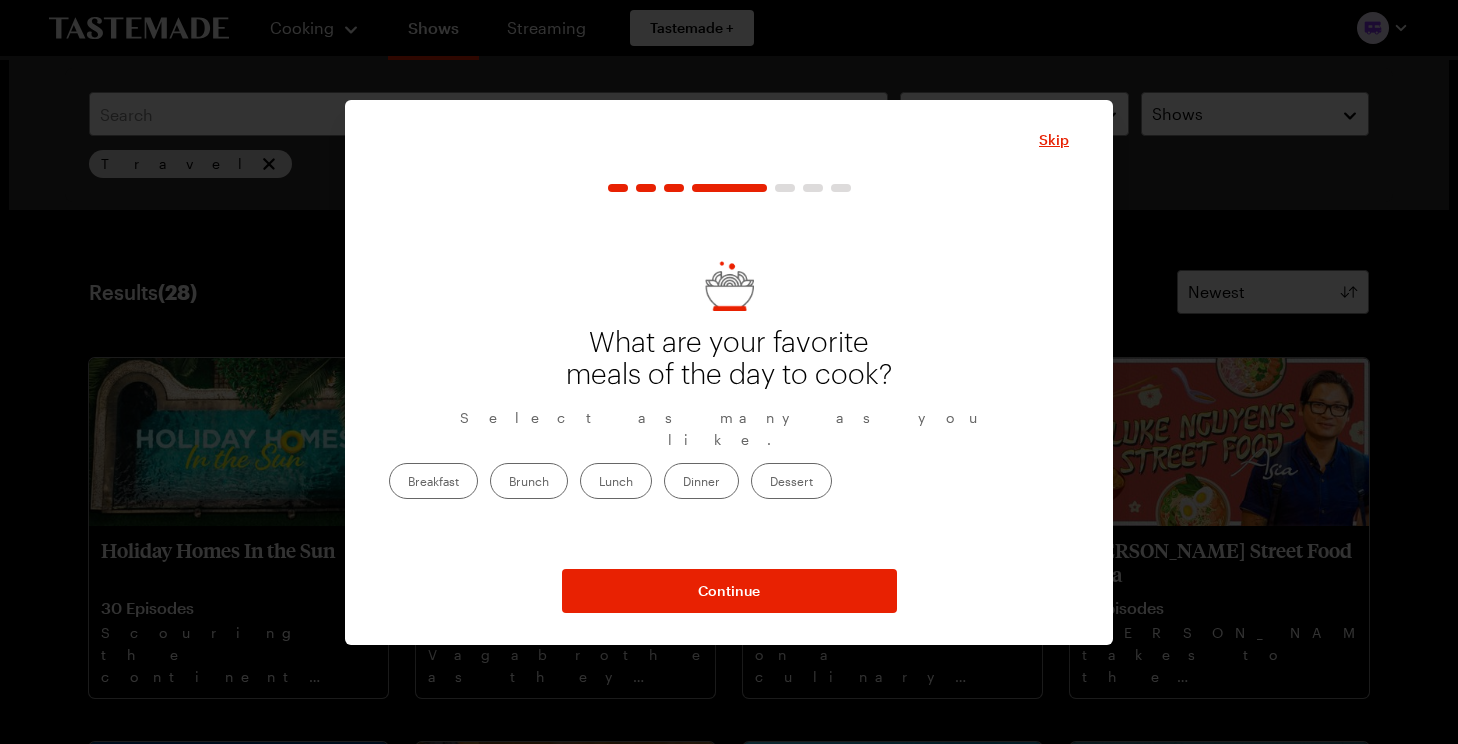 click on "Dinner" at bounding box center (701, 481) 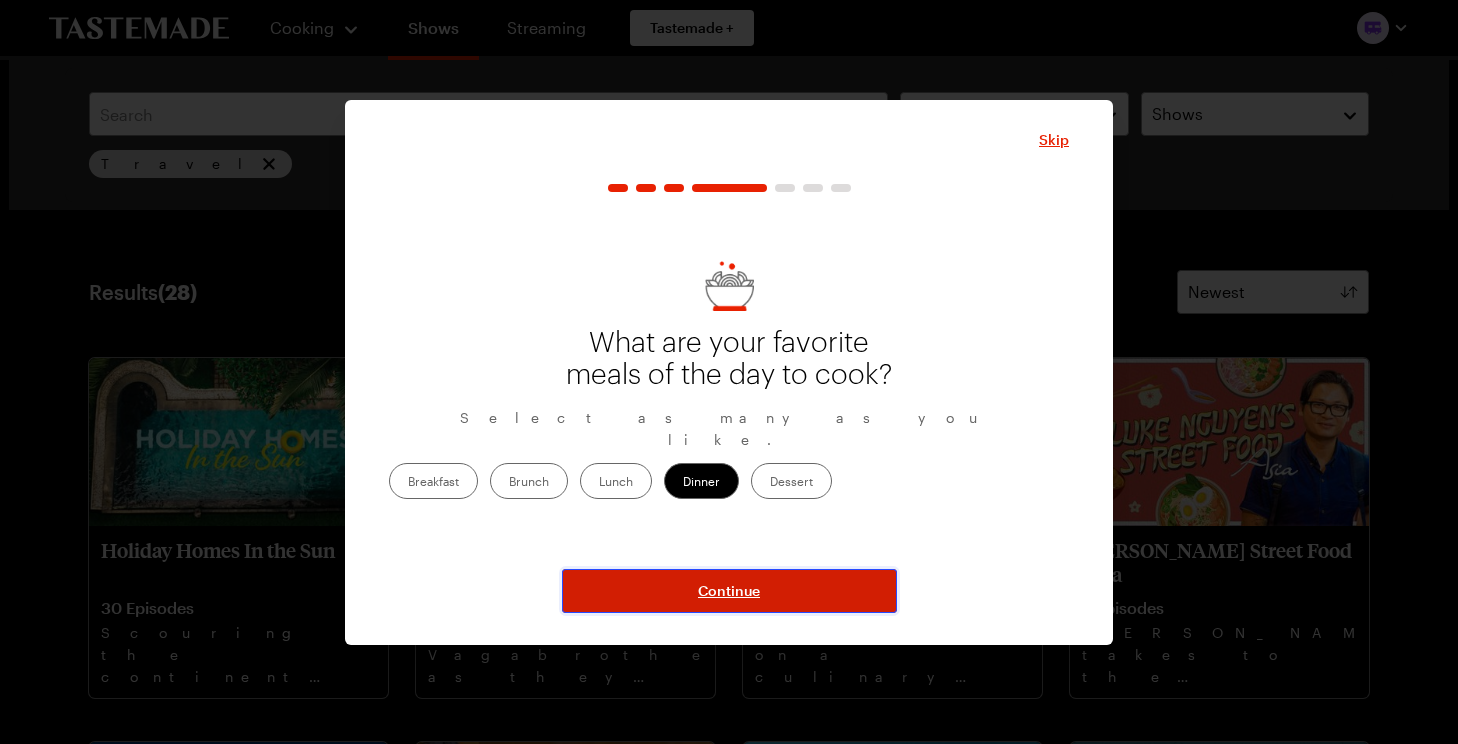 click on "Continue" at bounding box center [729, 591] 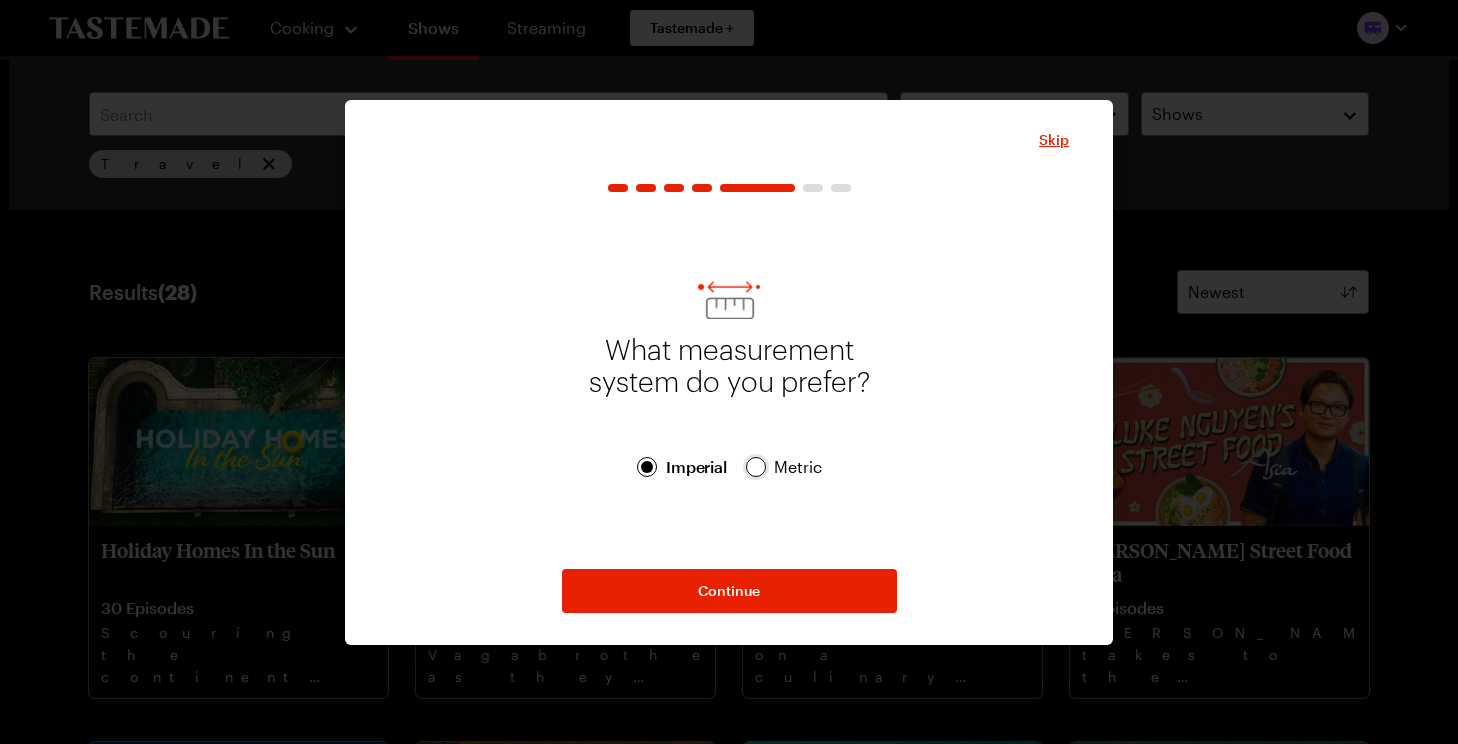 click at bounding box center (756, 467) 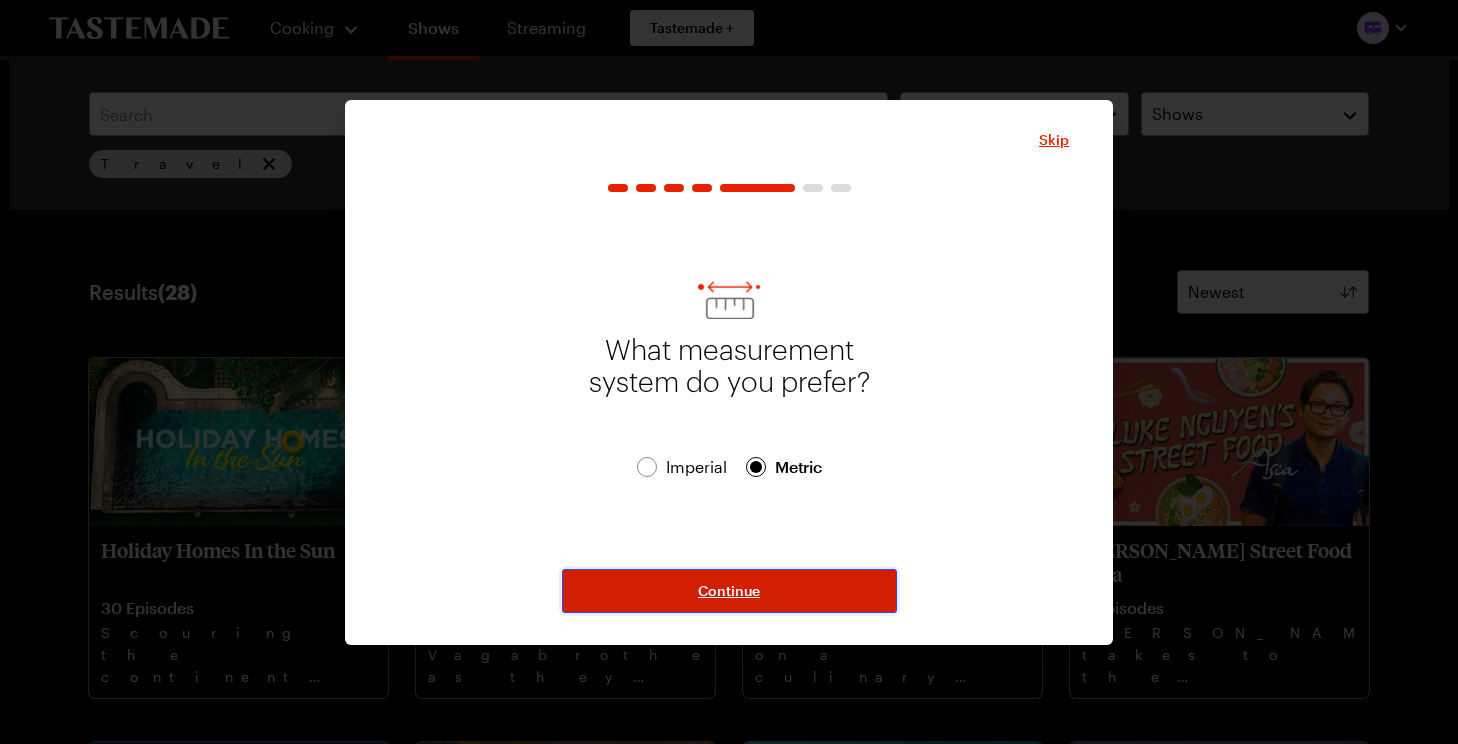 click on "Continue" at bounding box center (729, 591) 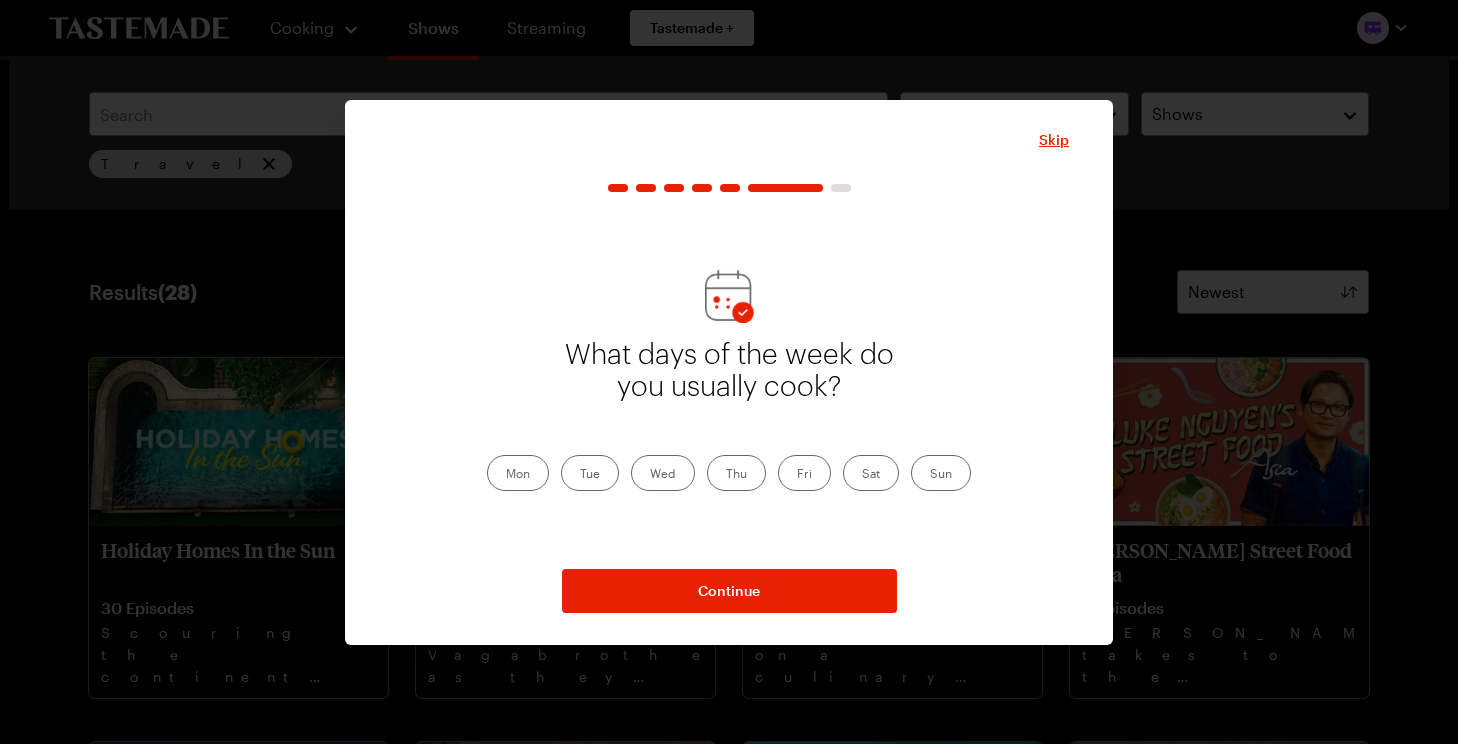 click on "Sat" at bounding box center (871, 473) 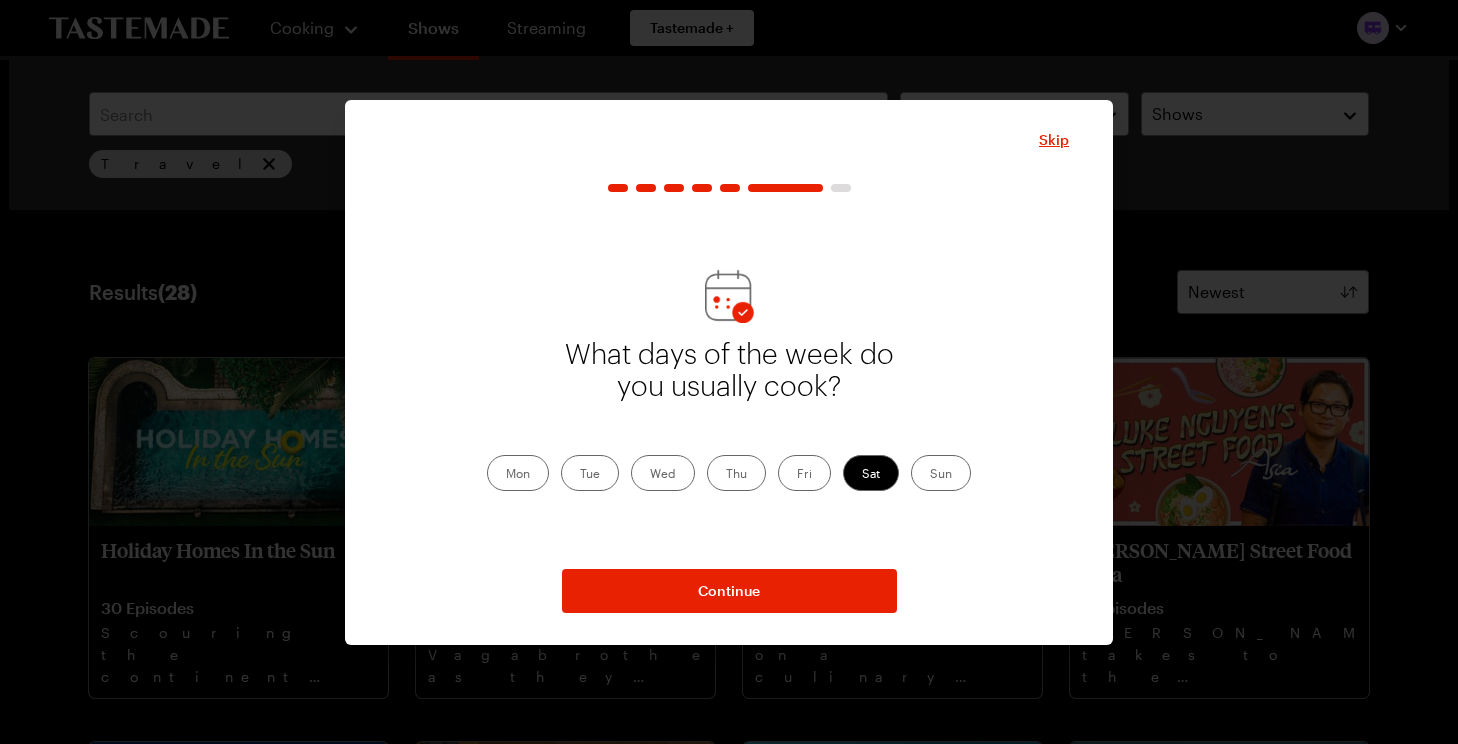click on "Sun" at bounding box center (941, 473) 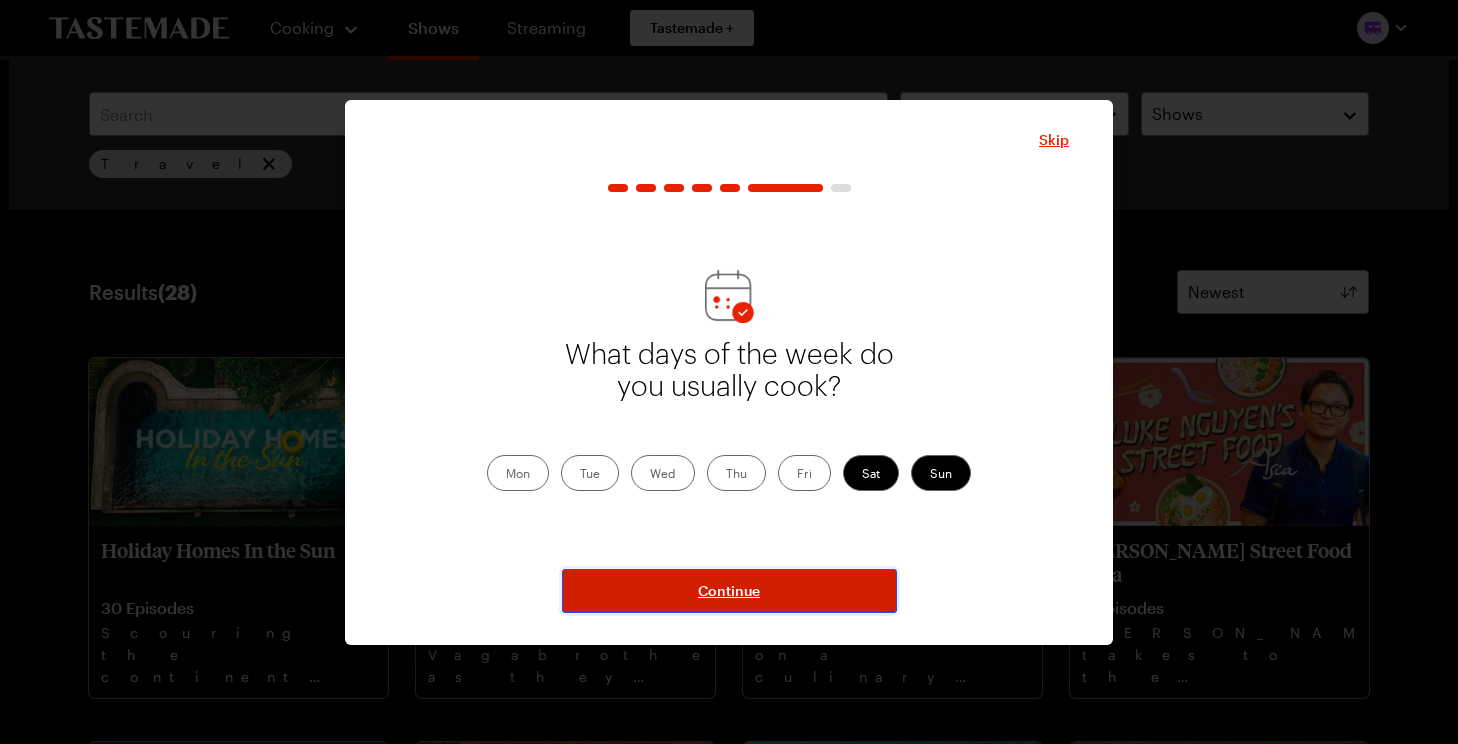 click on "Continue" at bounding box center (729, 591) 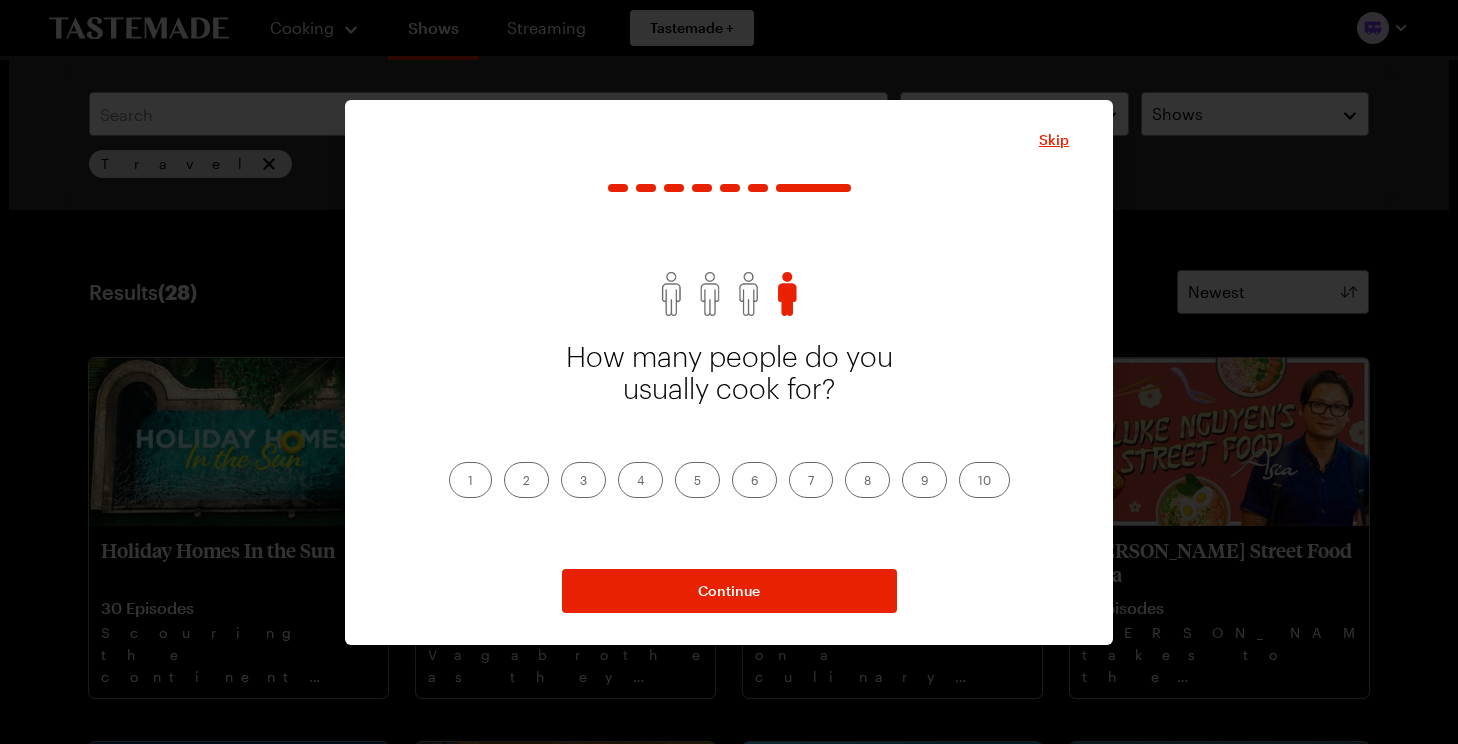 click on "1" at bounding box center (470, 480) 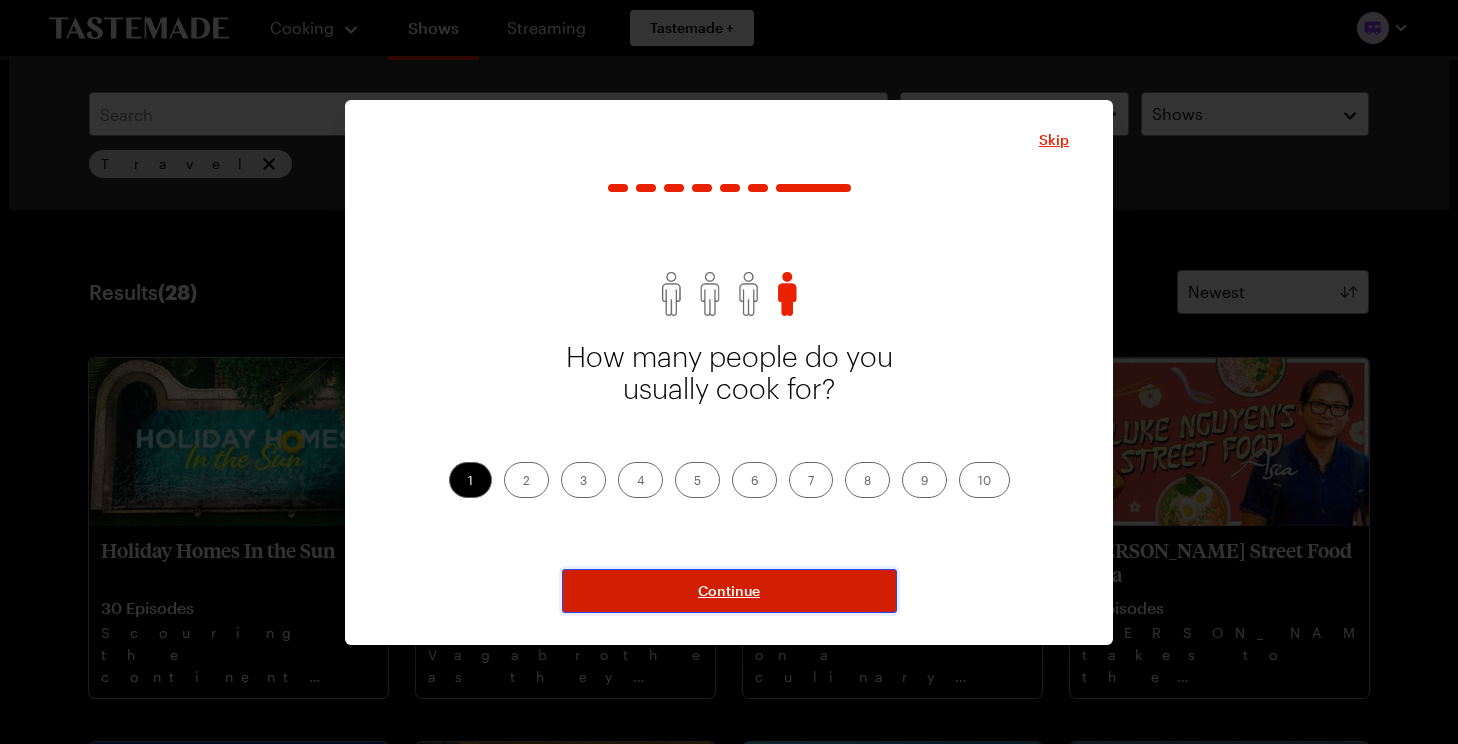 click on "Continue" at bounding box center (729, 591) 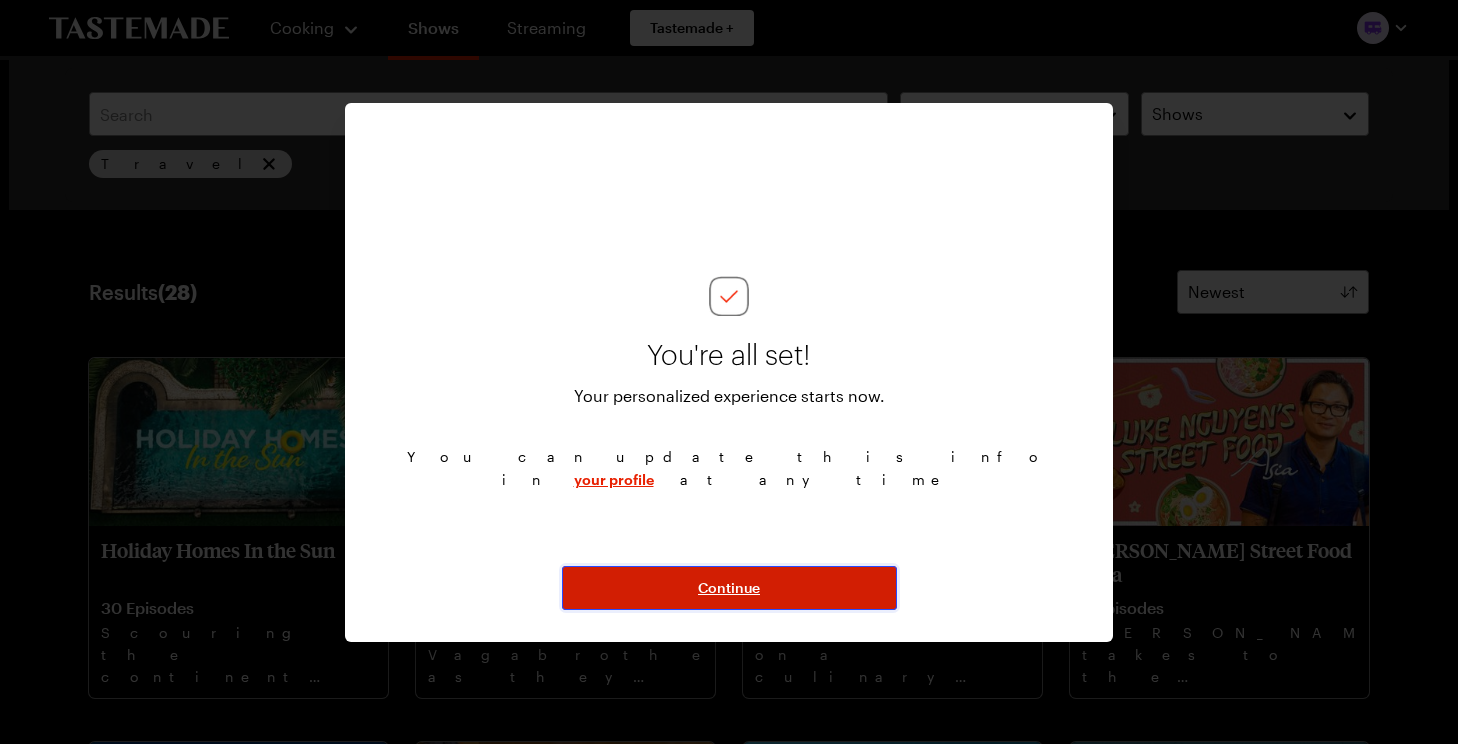 click on "Continue" at bounding box center [729, 588] 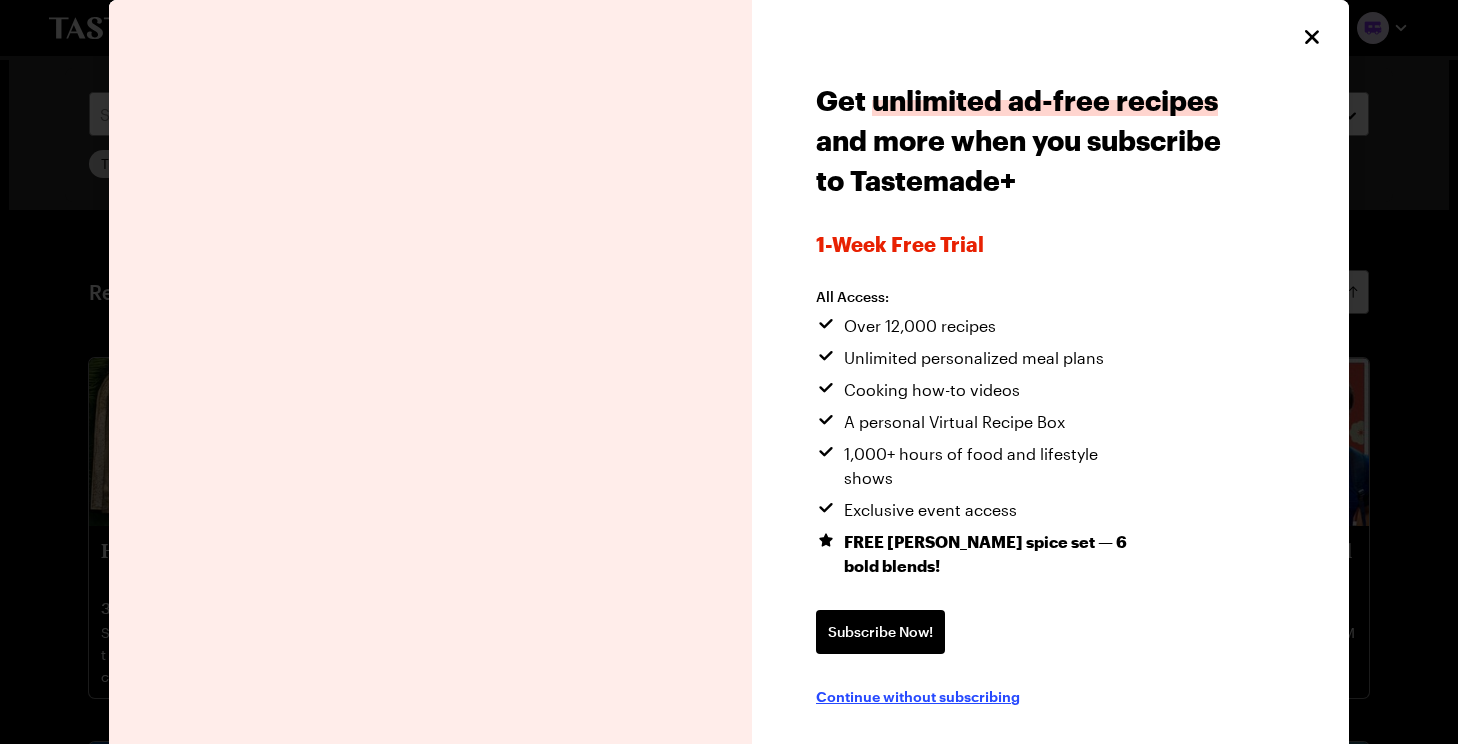 click on "Continue without subscribing" at bounding box center (918, 696) 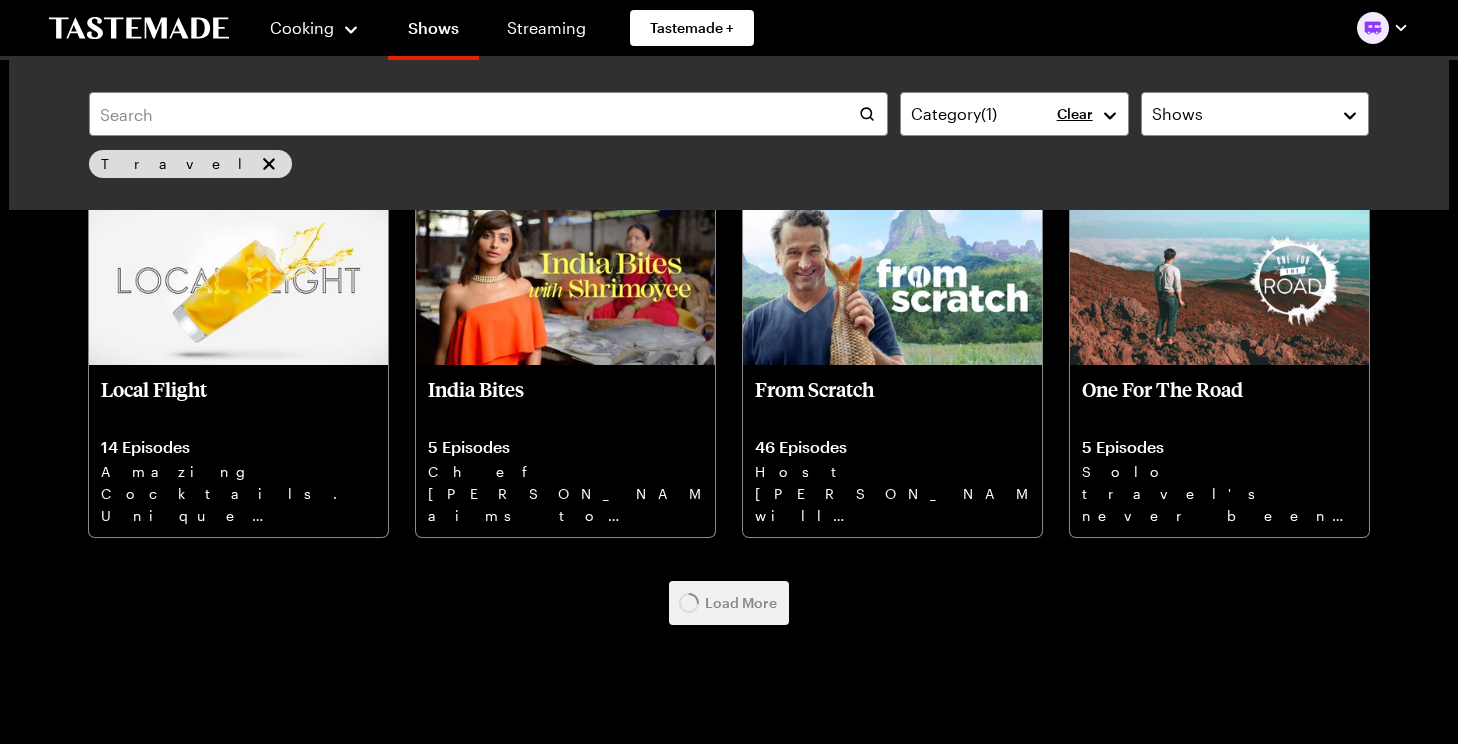 scroll, scrollTop: 960, scrollLeft: 0, axis: vertical 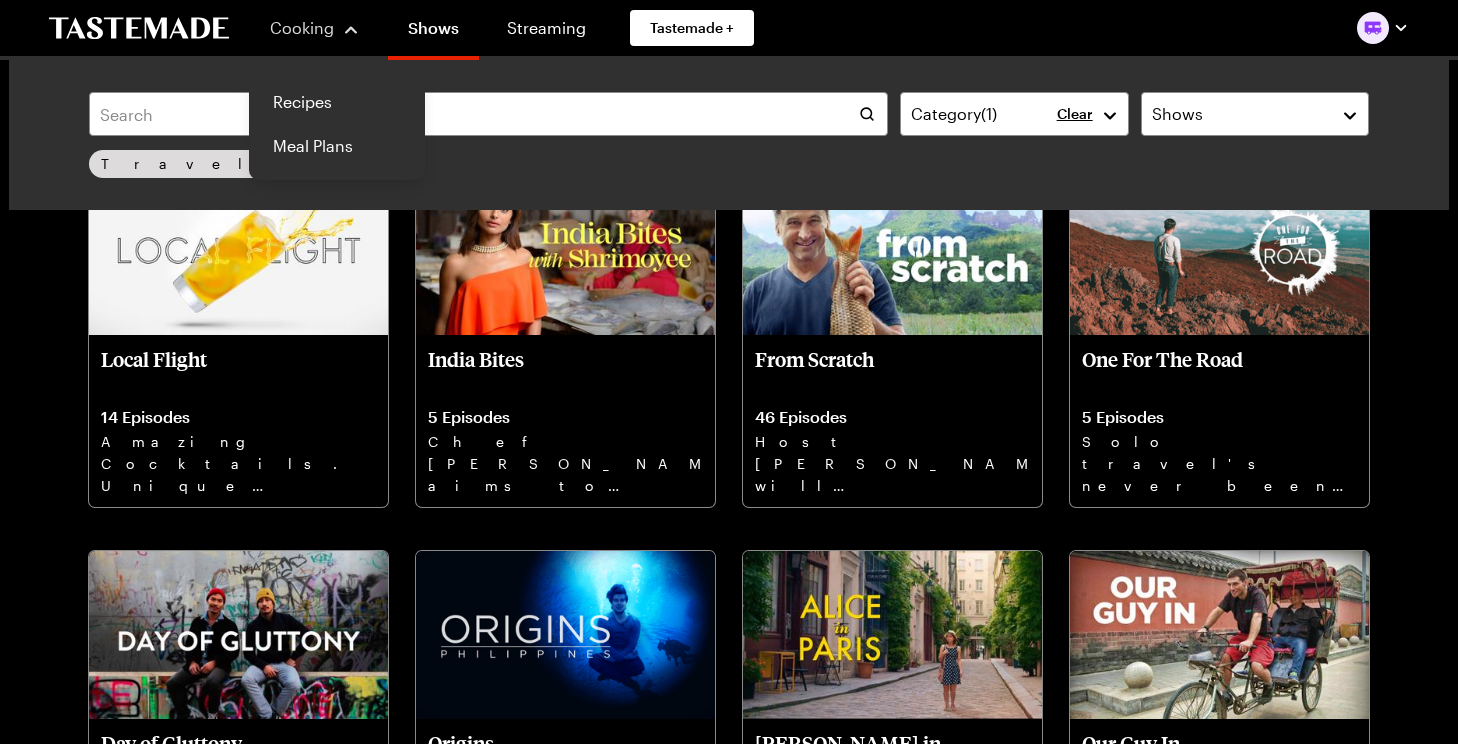 click on "Cooking" at bounding box center (302, 27) 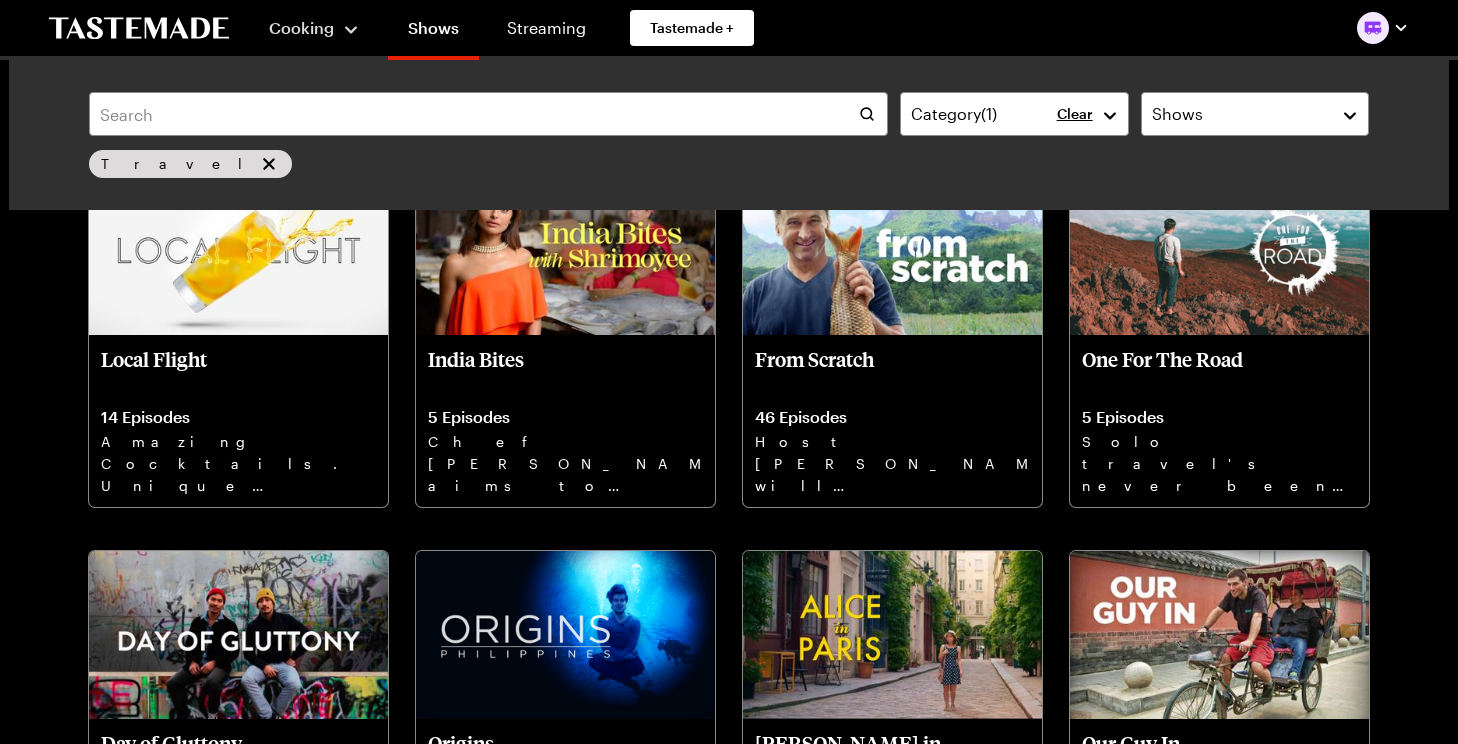 click on "Cooking" at bounding box center (314, 28) 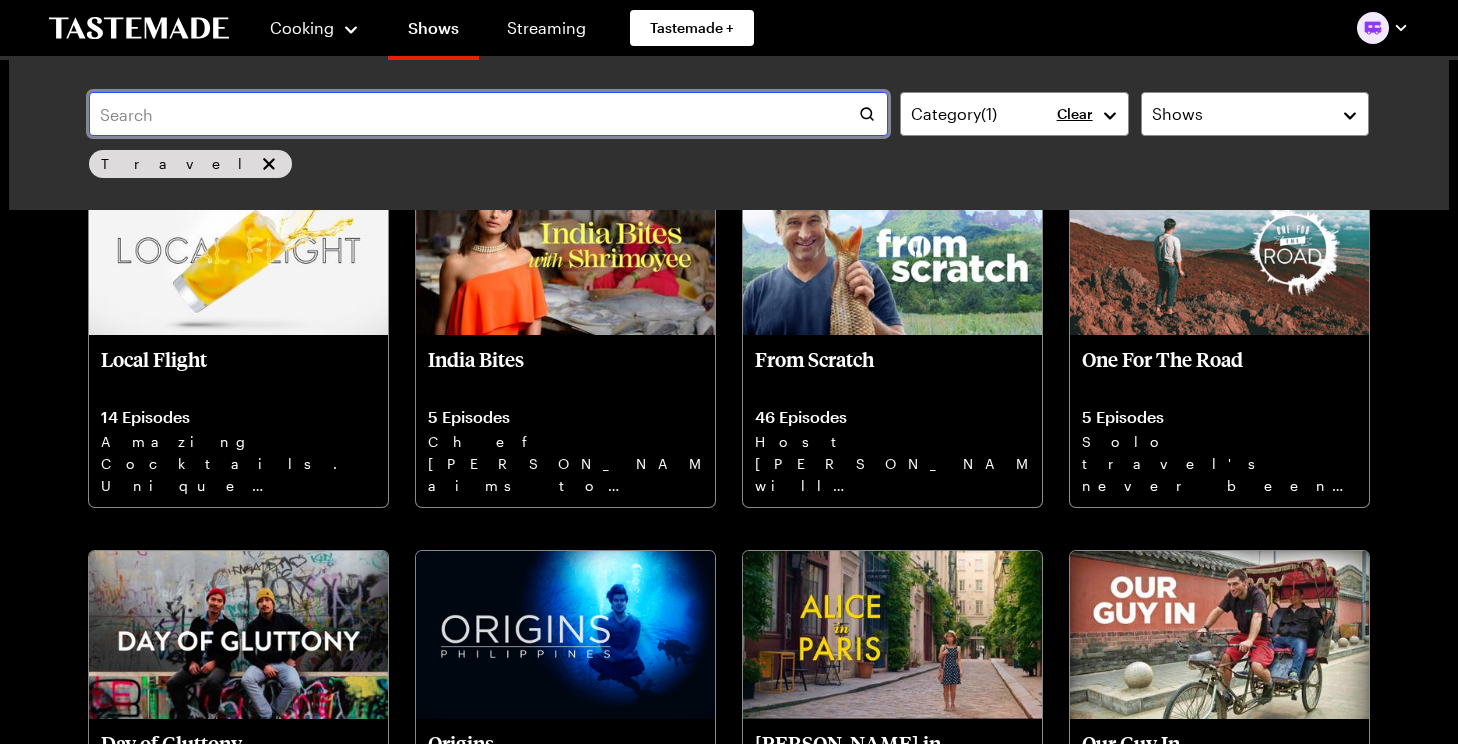 click at bounding box center [488, 114] 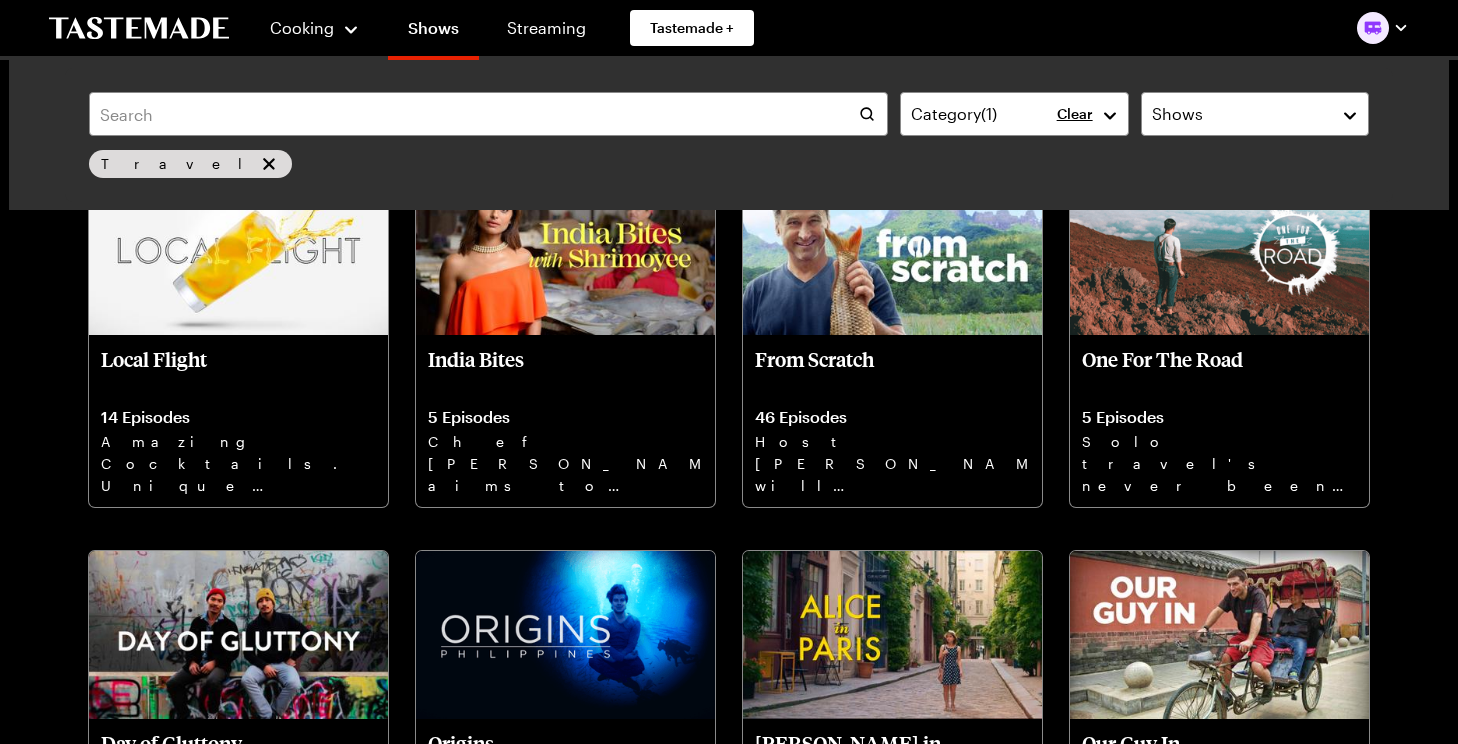 click on "Category  ( 1 ) Clear Shows Travel Search" at bounding box center [729, 135] 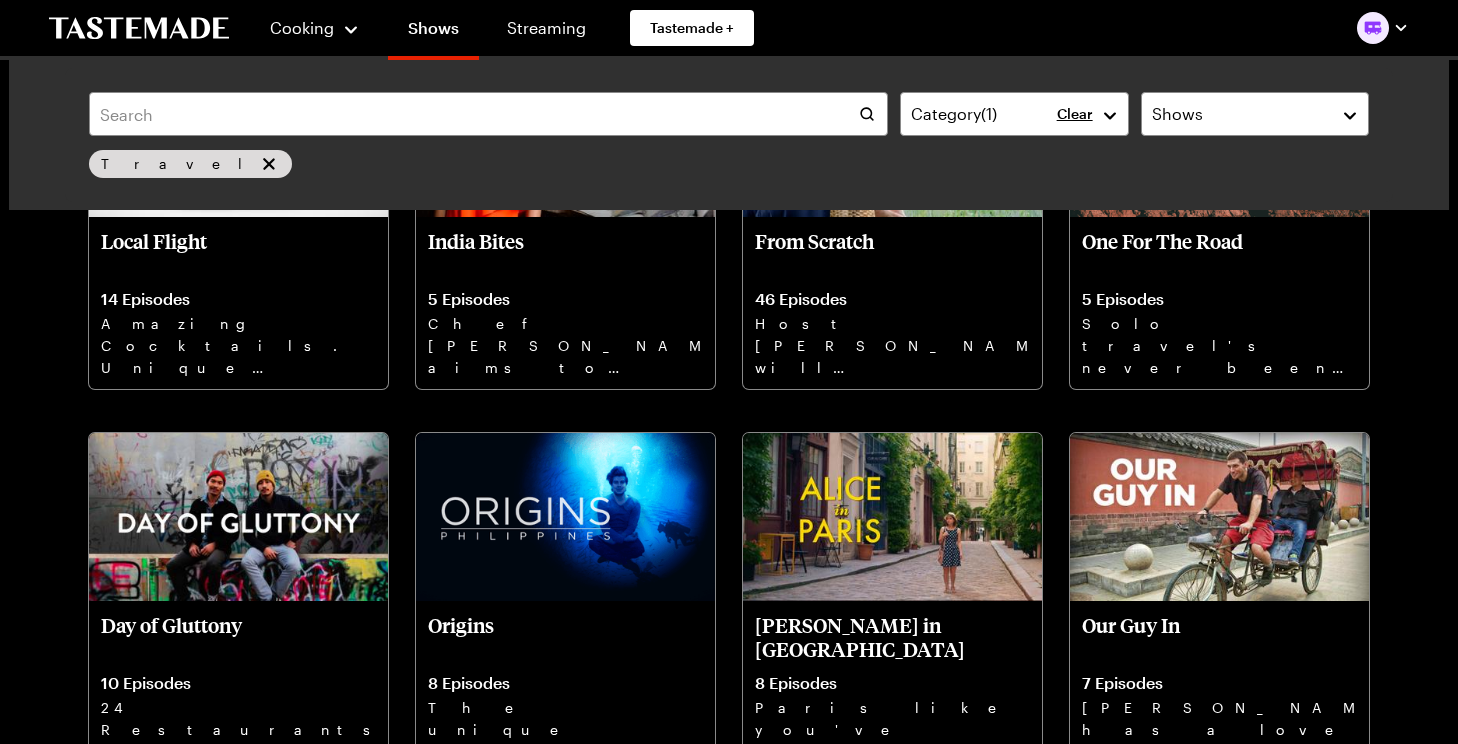 scroll, scrollTop: 1080, scrollLeft: 0, axis: vertical 